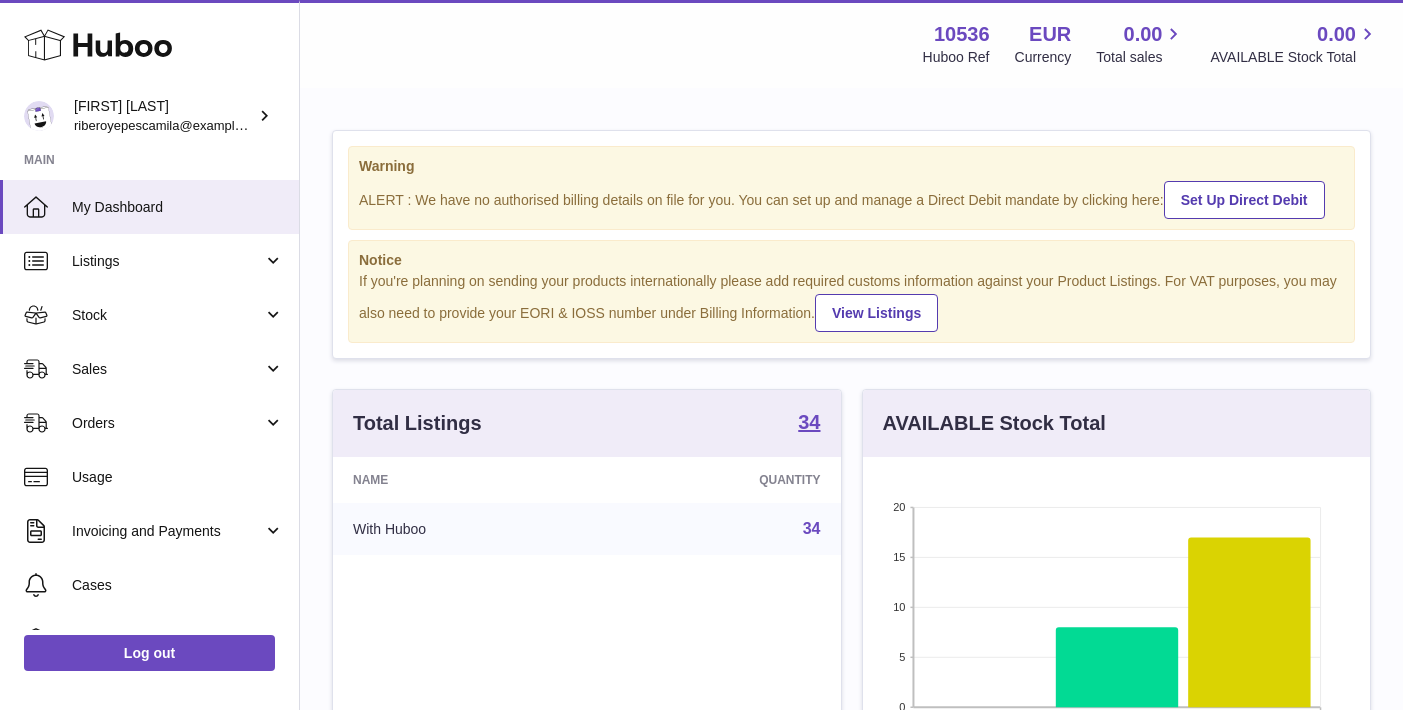 scroll, scrollTop: 0, scrollLeft: 0, axis: both 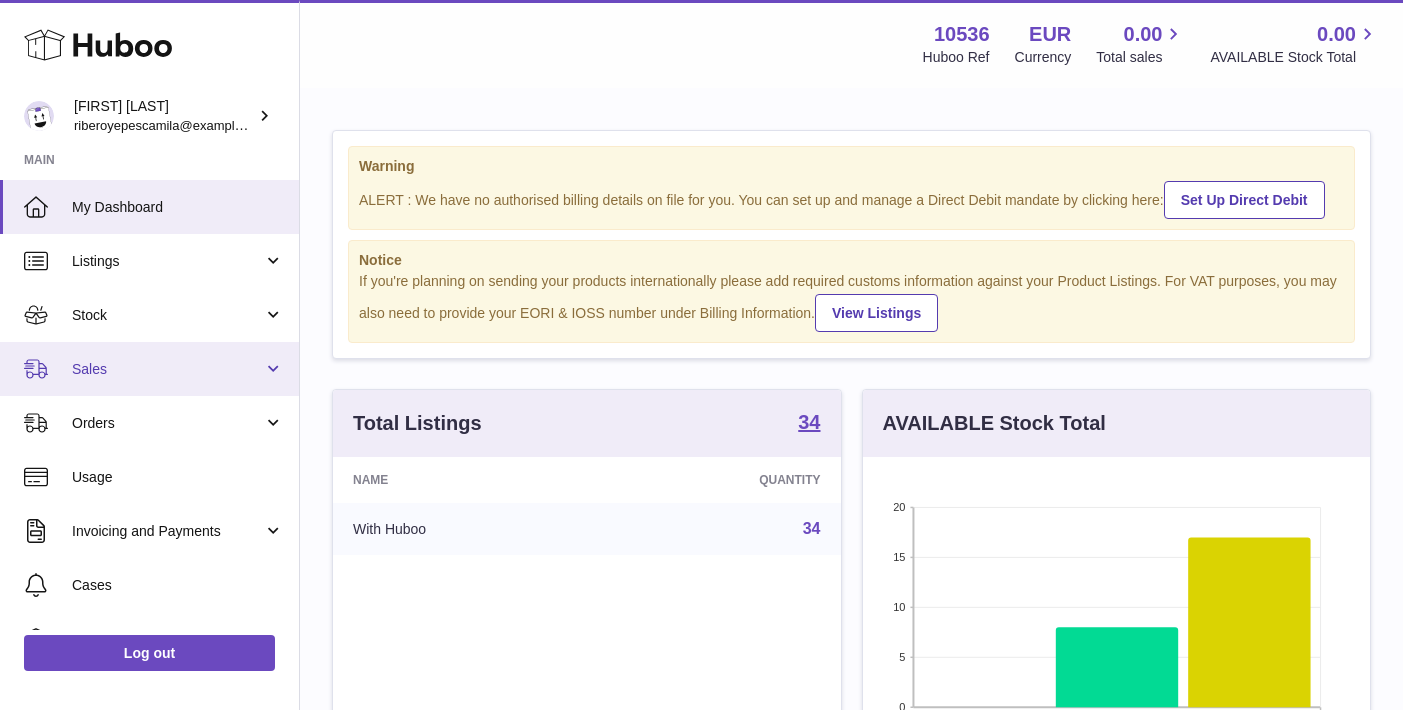 click on "Sales" at bounding box center (167, 369) 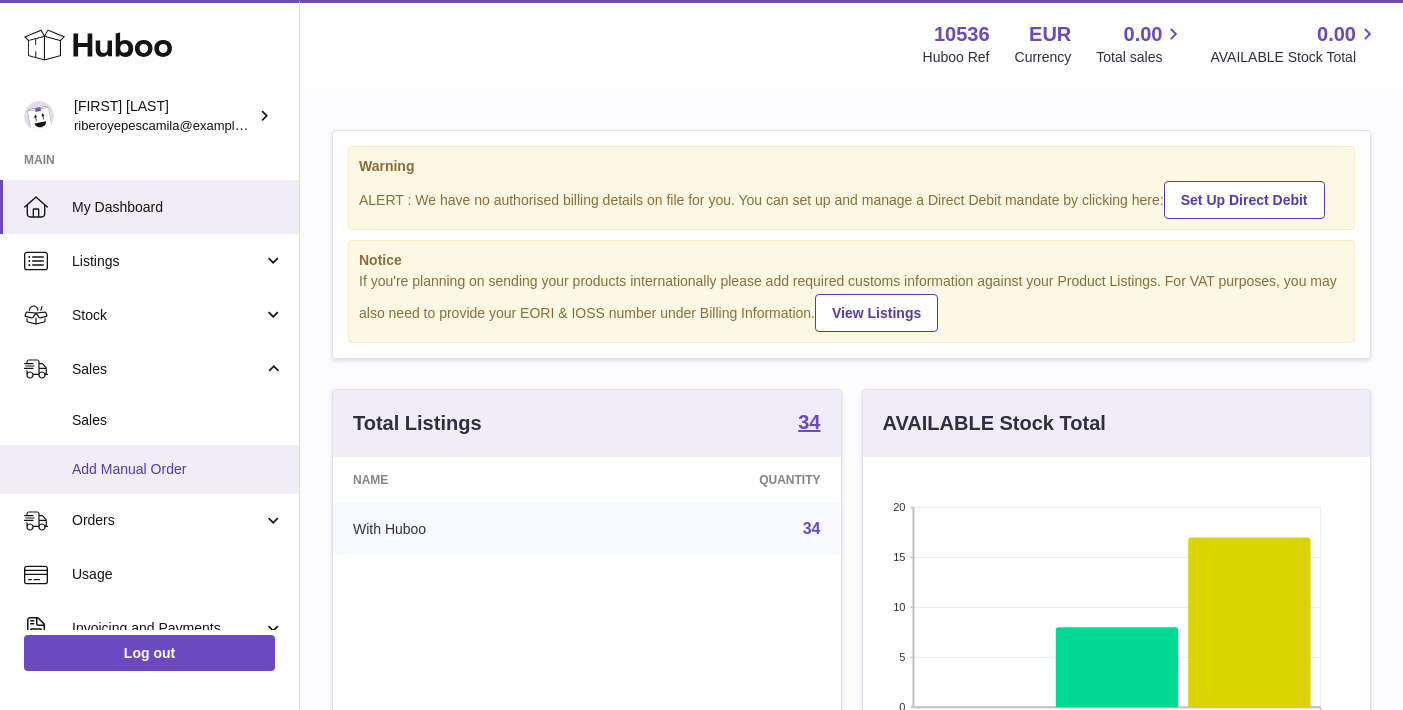 click on "Add Manual Order" at bounding box center [149, 469] 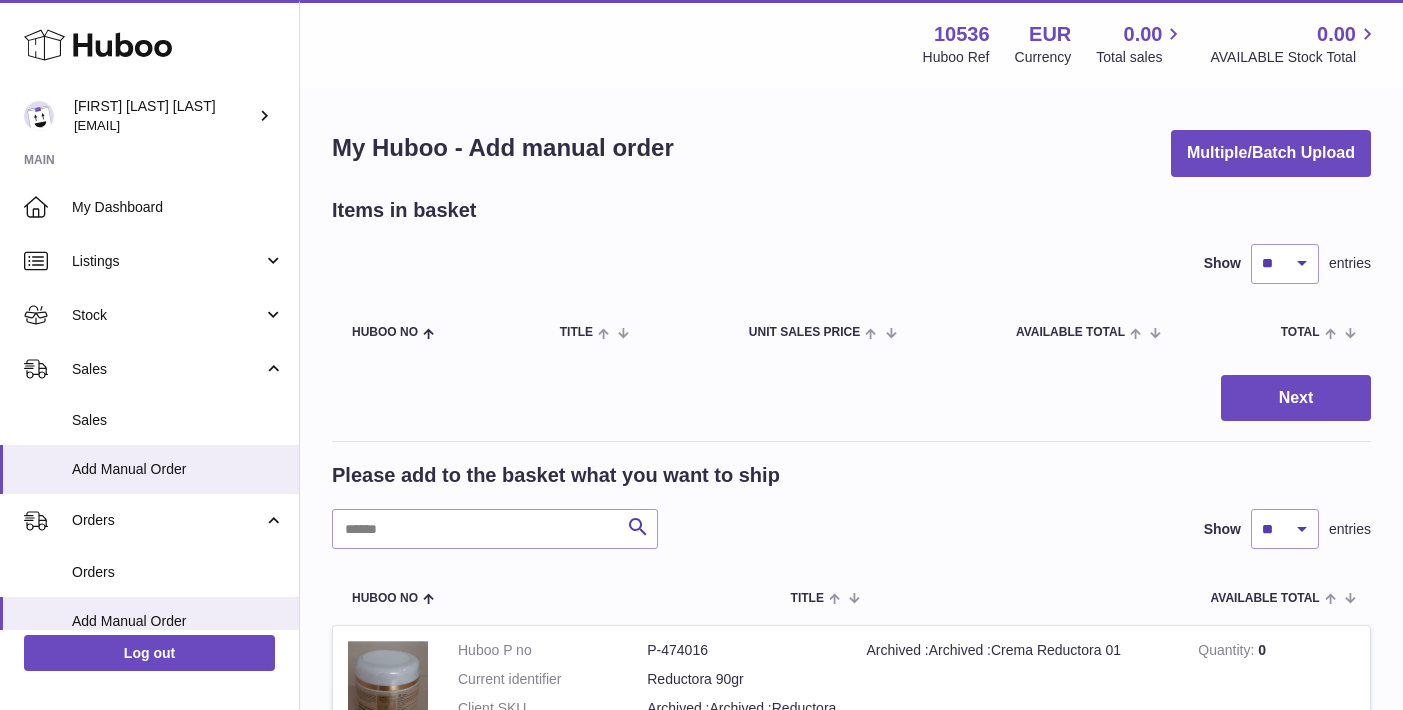 scroll, scrollTop: 0, scrollLeft: 0, axis: both 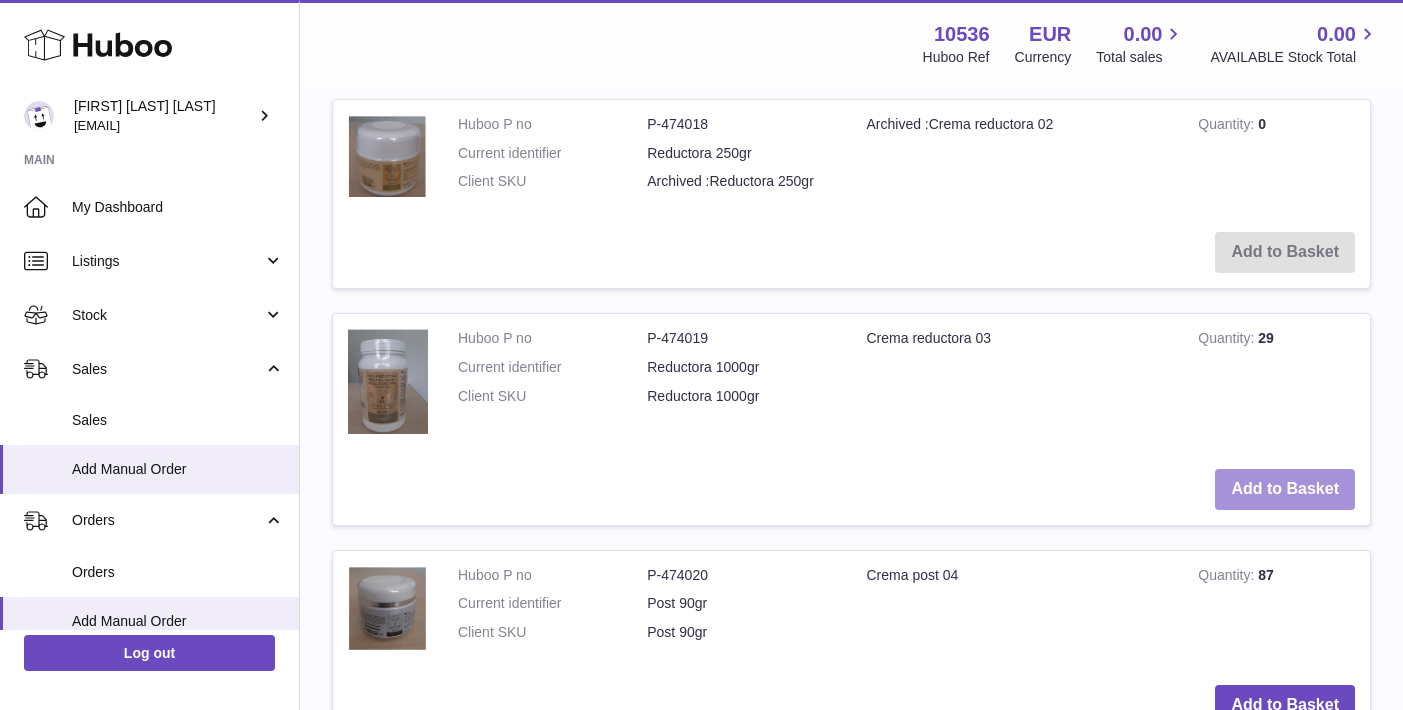 click on "Add to Basket" at bounding box center [1285, 489] 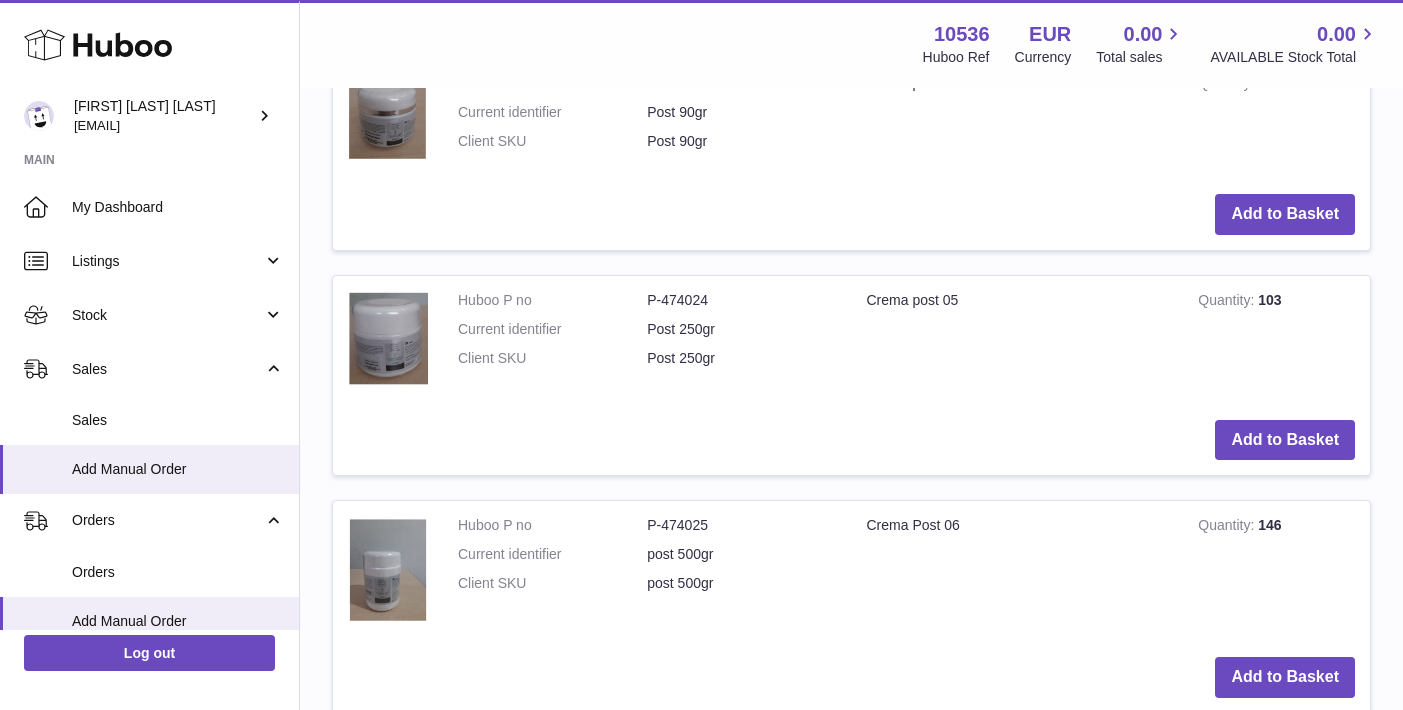 scroll, scrollTop: 1532, scrollLeft: 0, axis: vertical 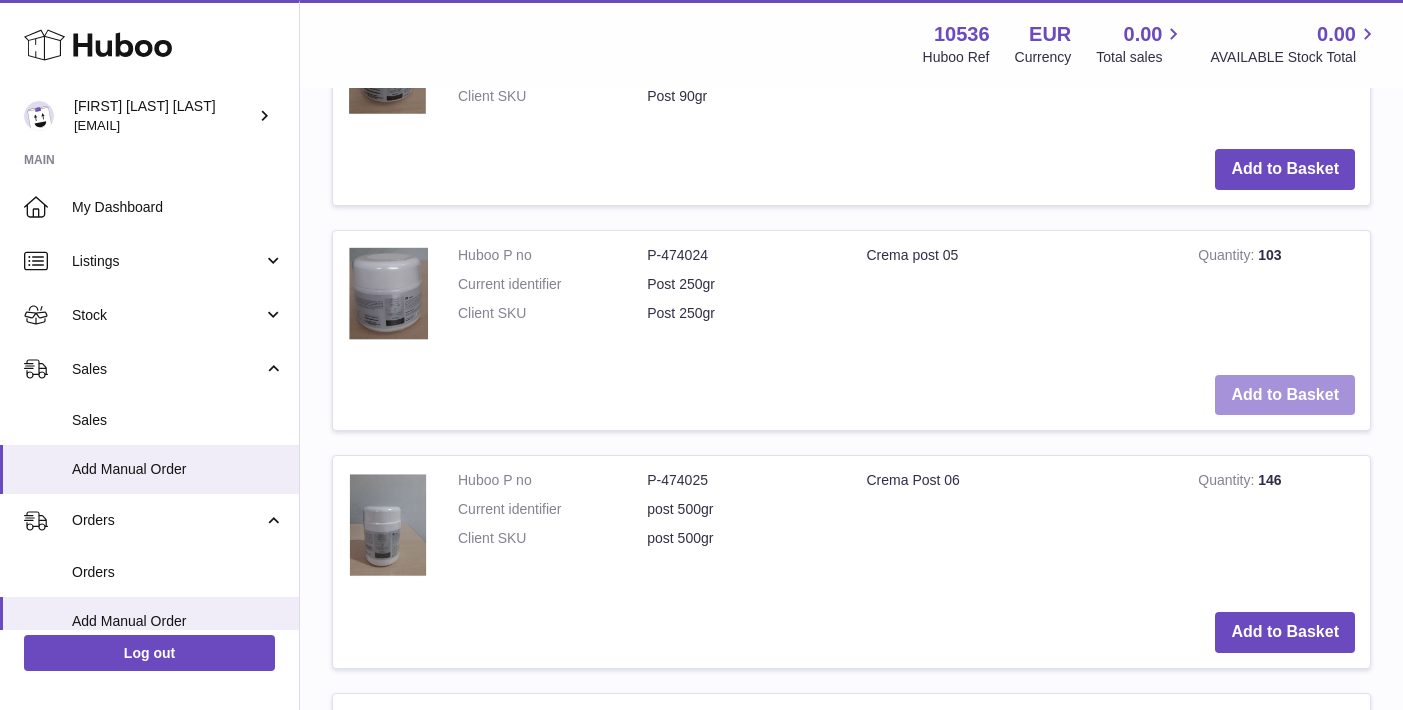 click on "Add to Basket" at bounding box center (1285, 395) 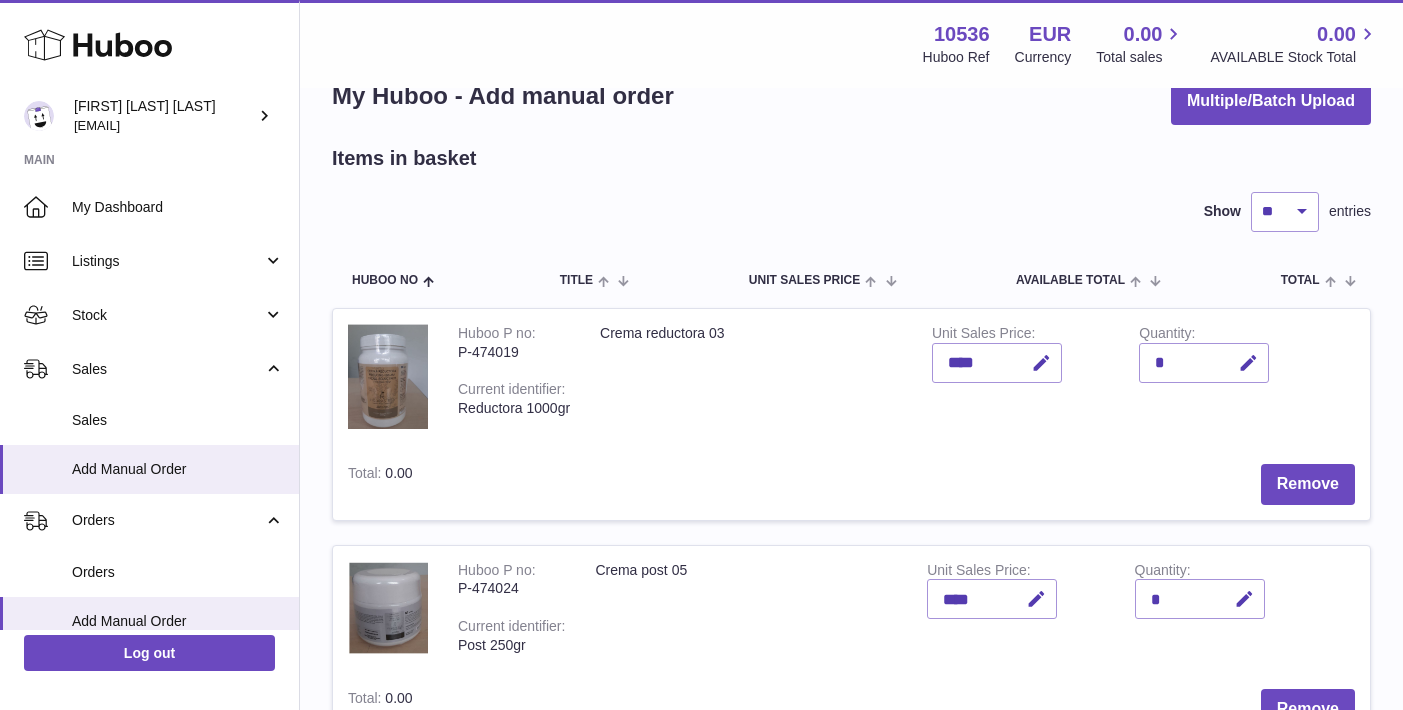scroll, scrollTop: 116, scrollLeft: 0, axis: vertical 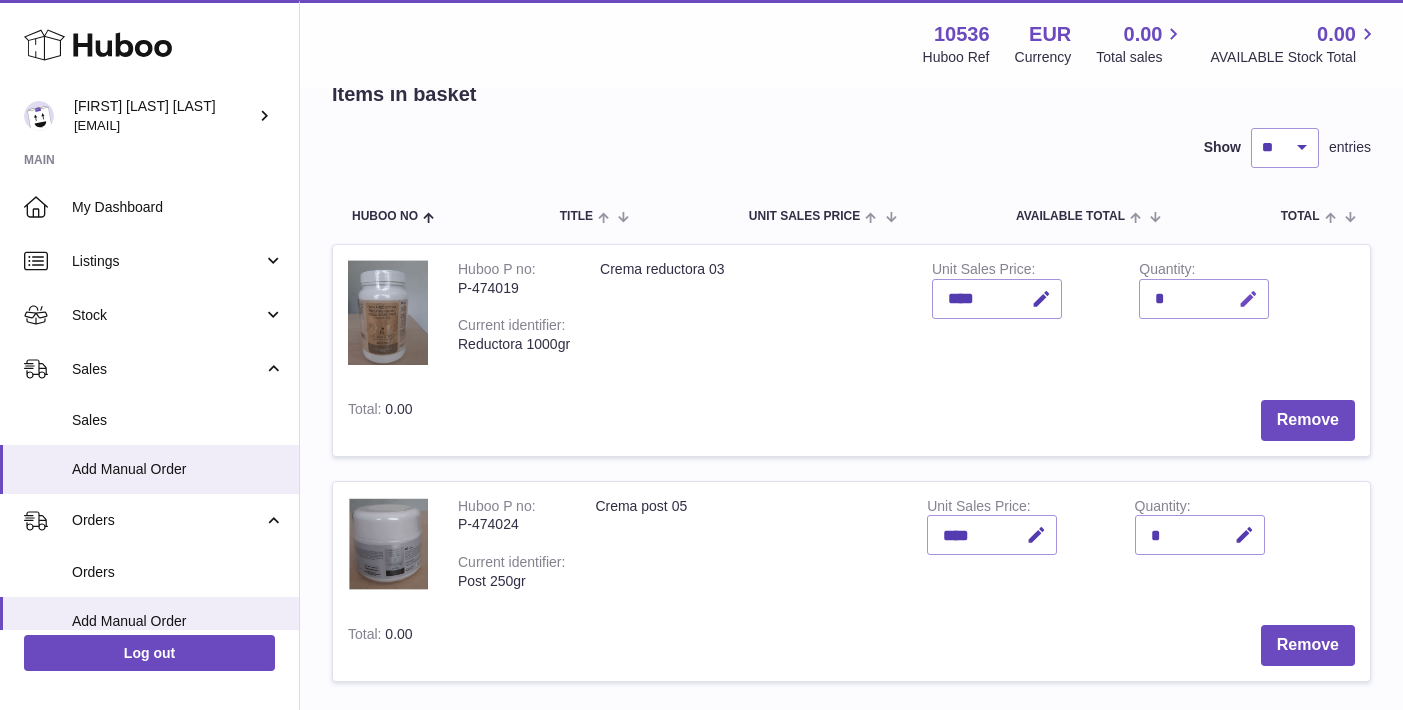 click at bounding box center [1248, 299] 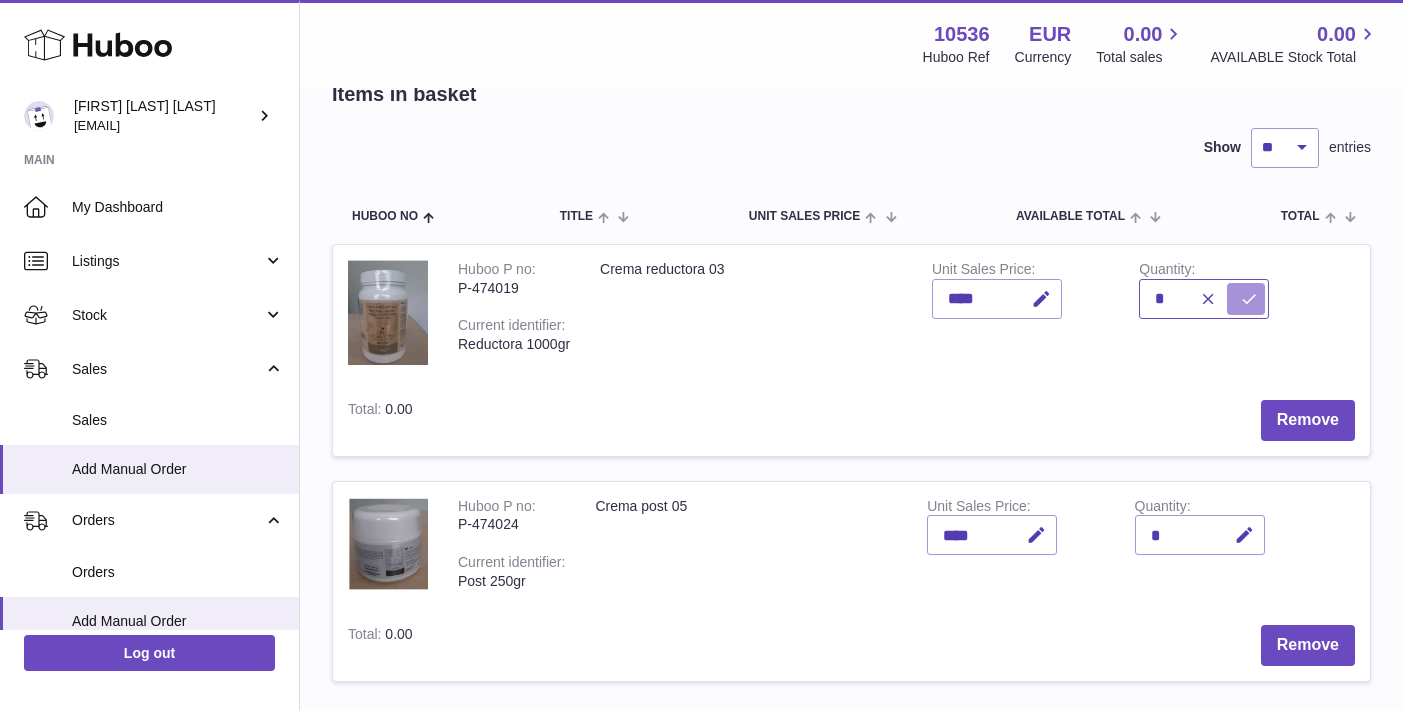 type on "*" 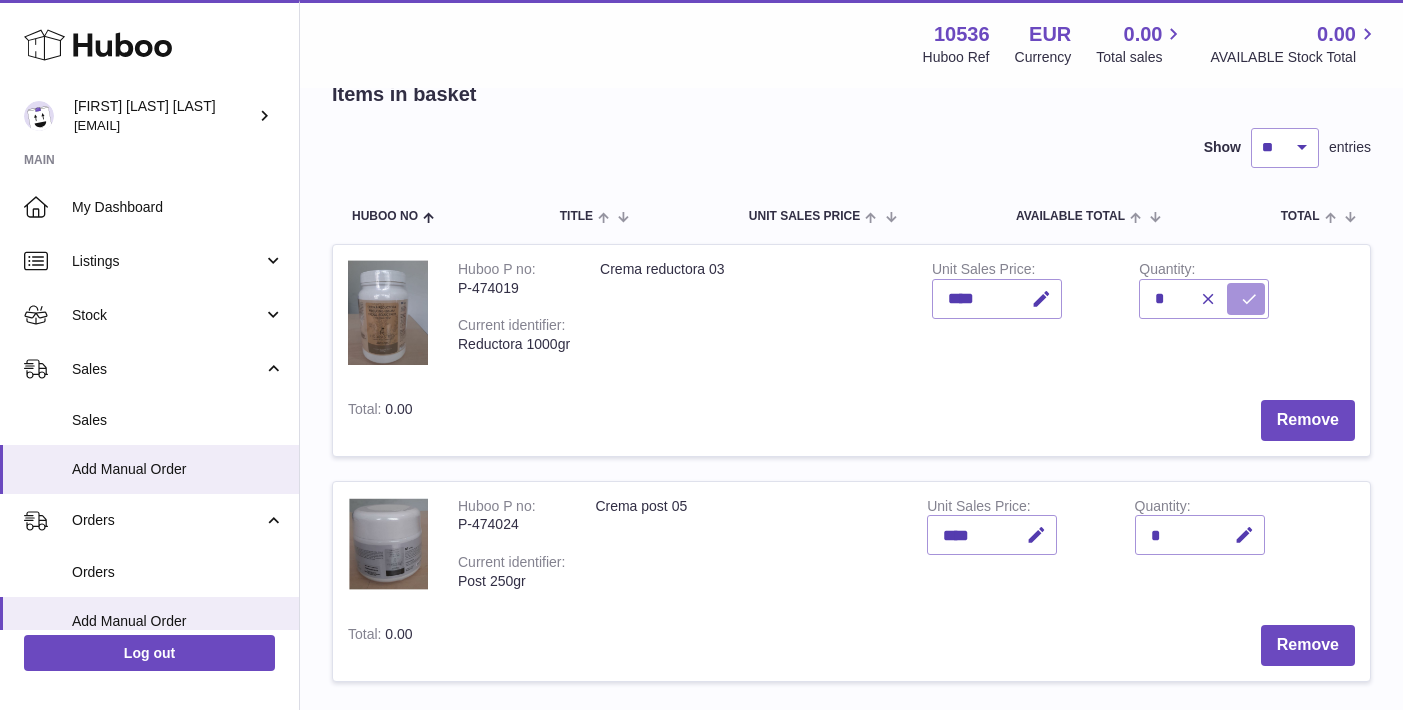 click at bounding box center (1249, 299) 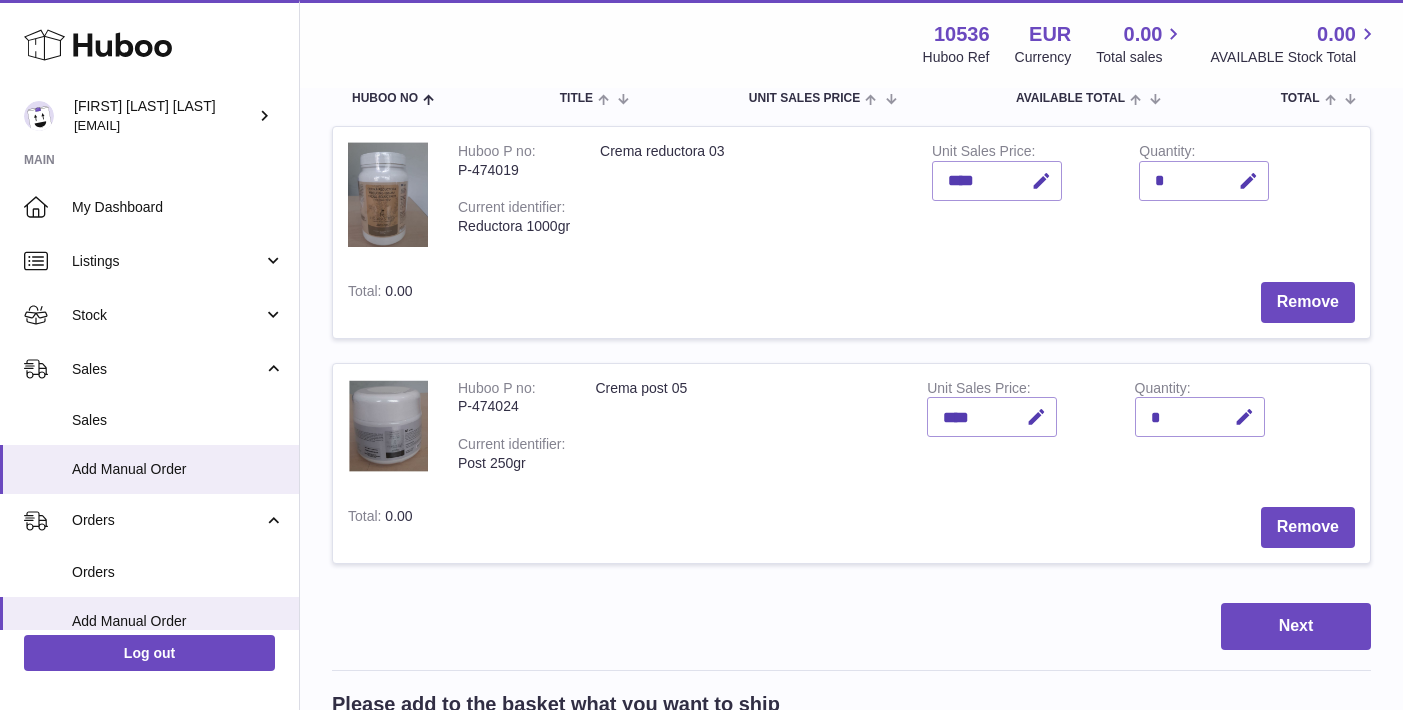scroll, scrollTop: 258, scrollLeft: 0, axis: vertical 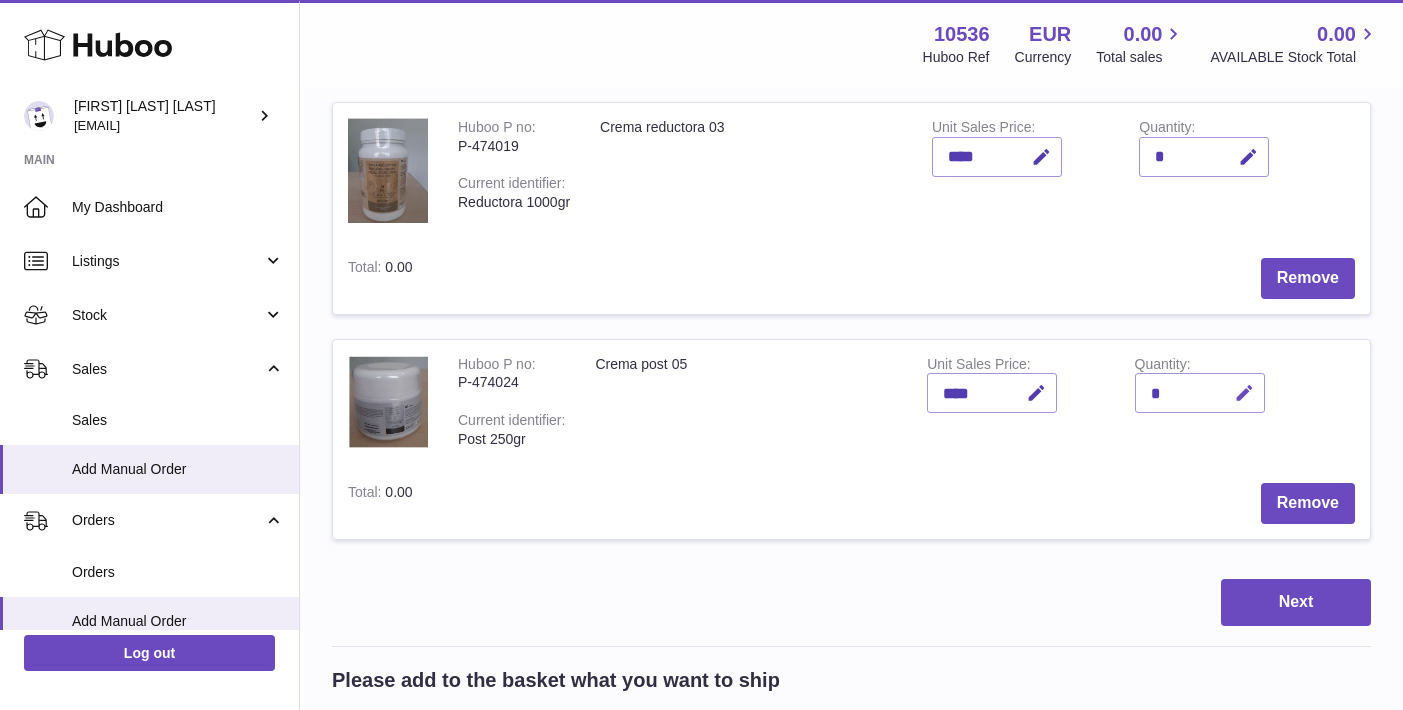 click at bounding box center (1244, 393) 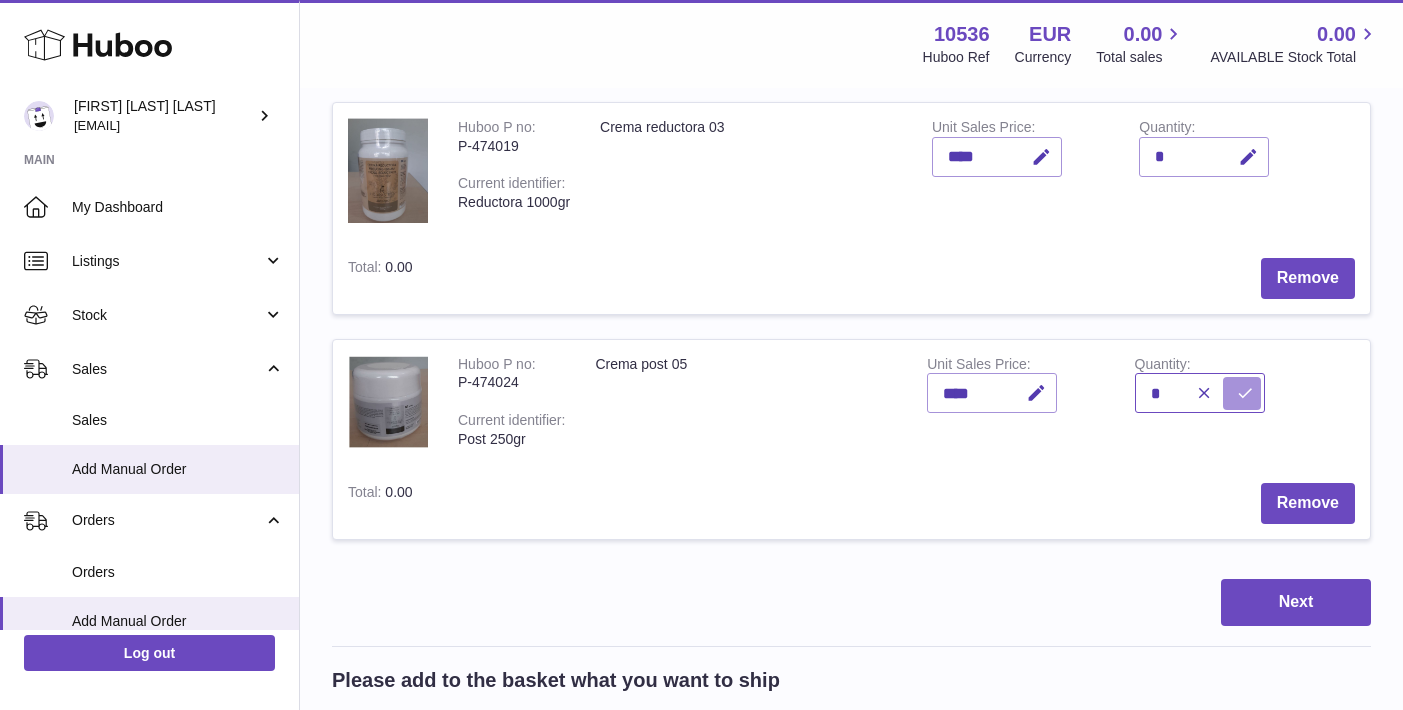 type on "*" 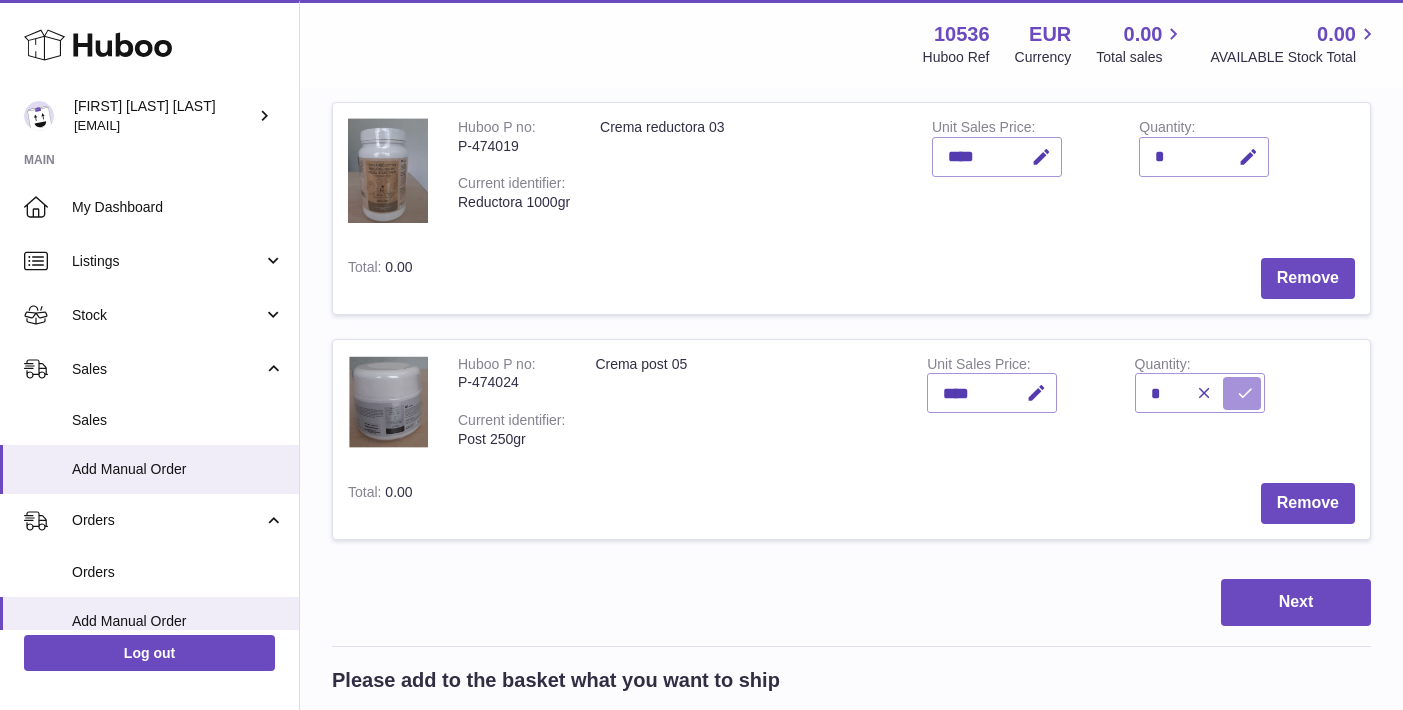 click at bounding box center (1245, 393) 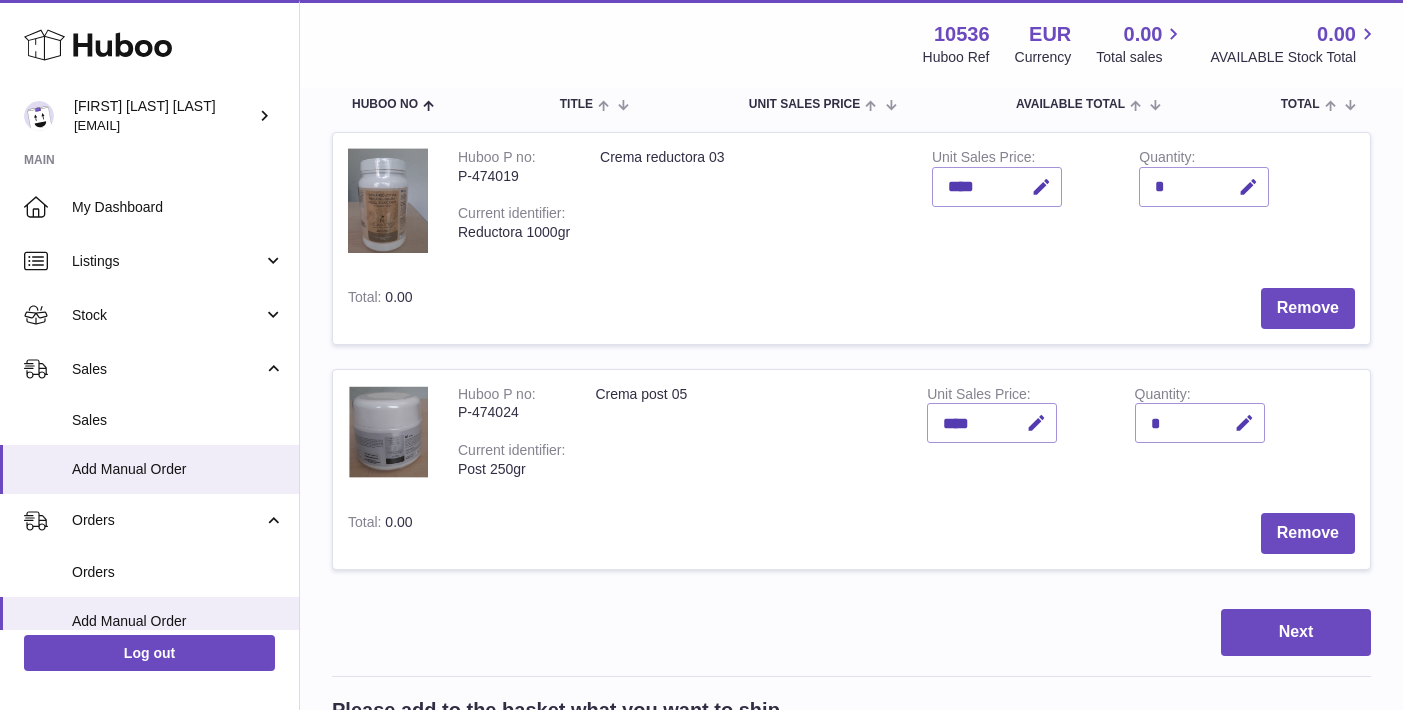 scroll, scrollTop: 228, scrollLeft: 0, axis: vertical 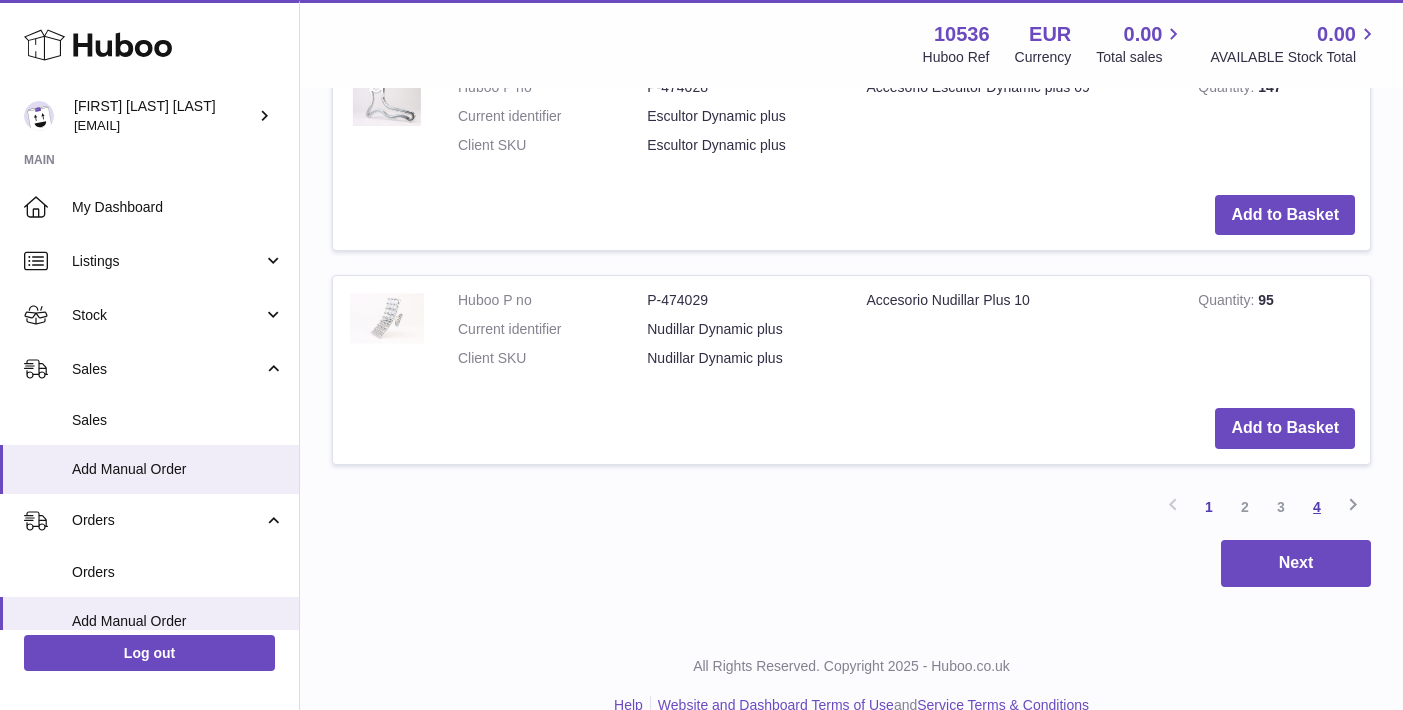 click on "4" at bounding box center (1317, 507) 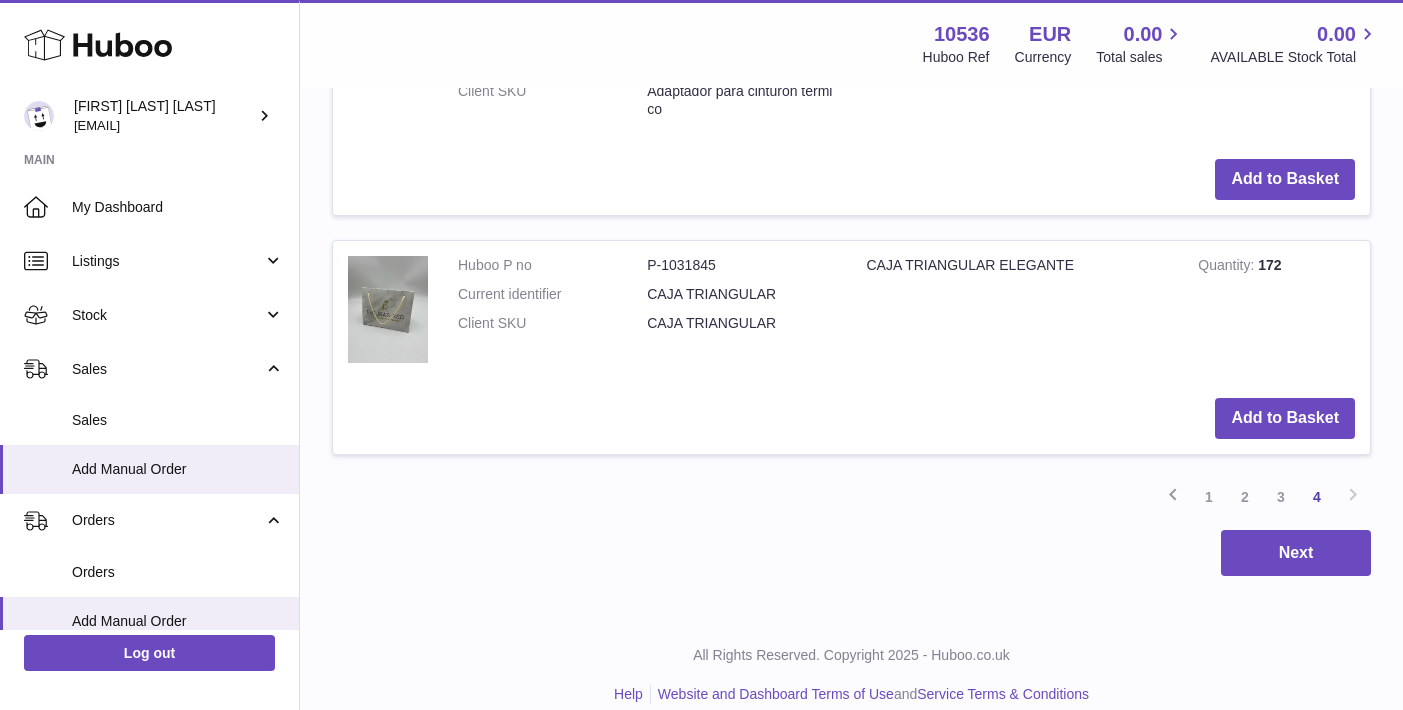 scroll, scrollTop: 2133, scrollLeft: 0, axis: vertical 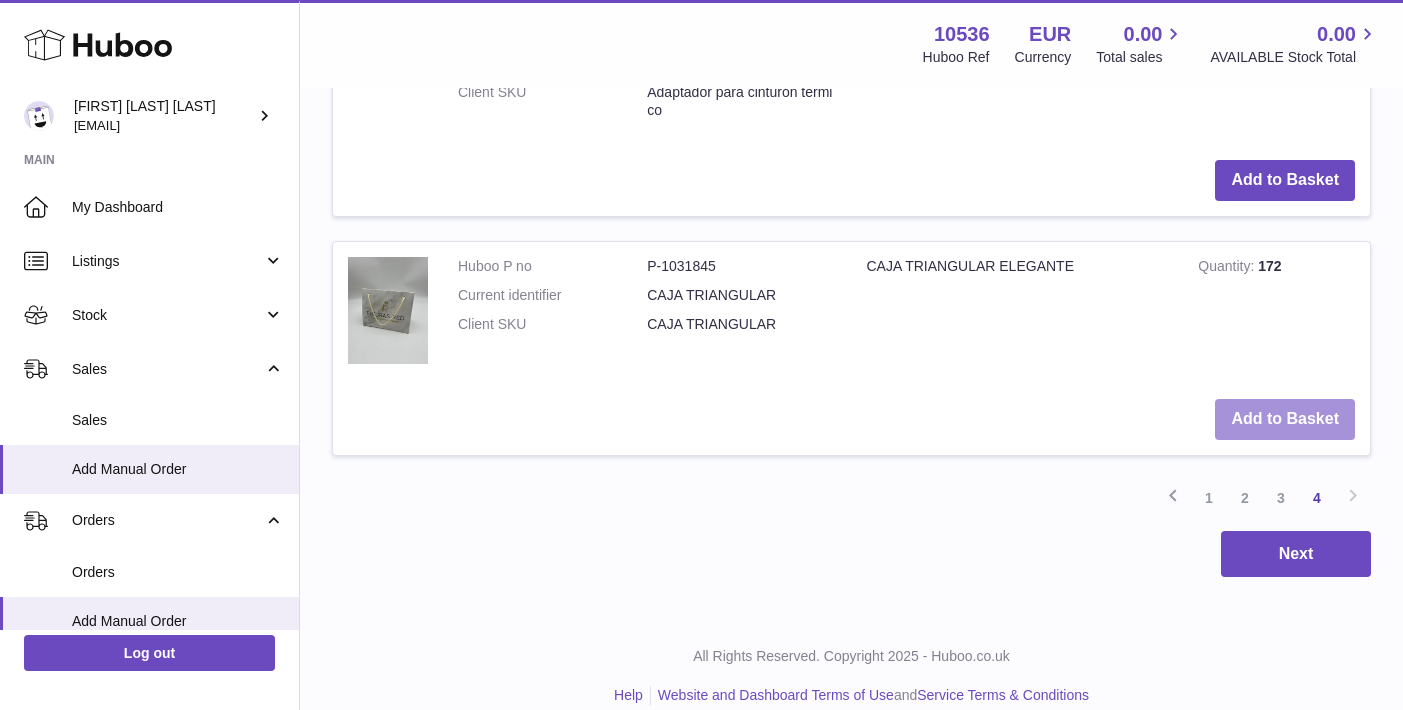 click on "Add to Basket" at bounding box center [1285, 419] 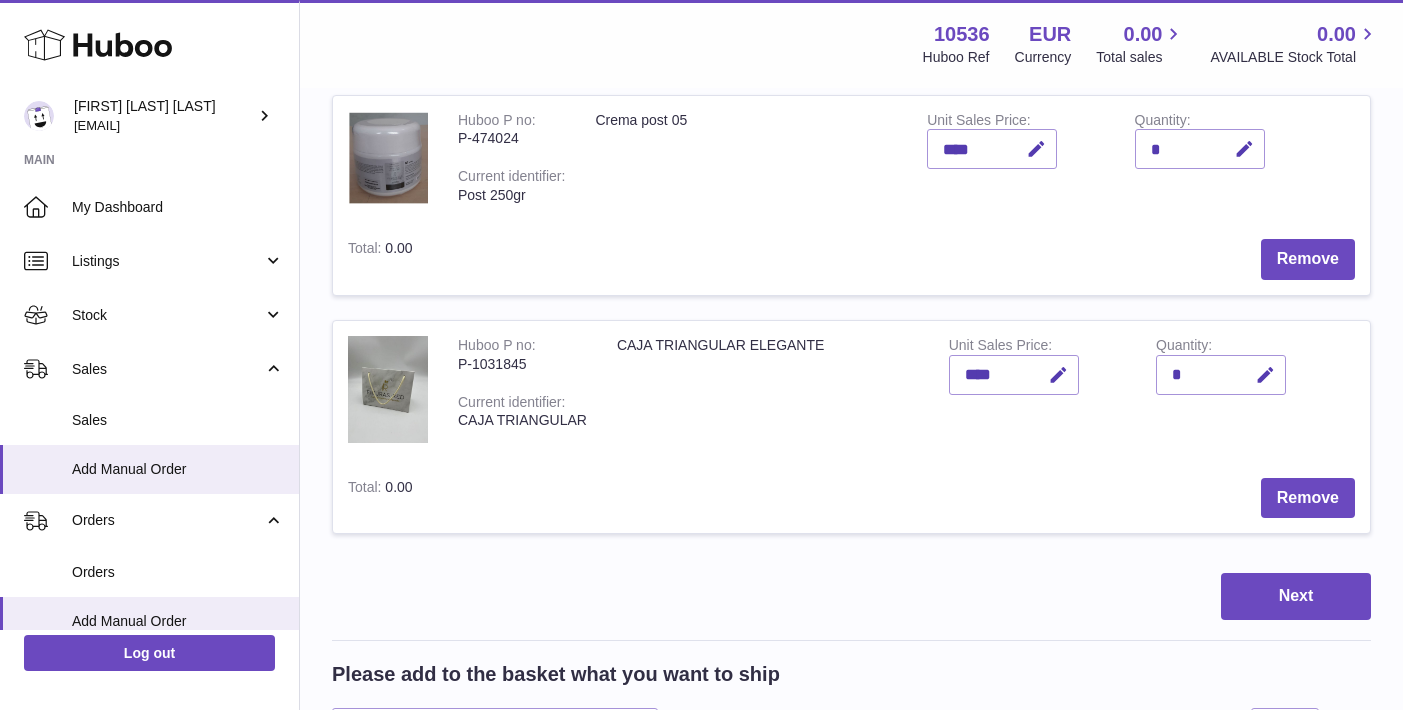 scroll, scrollTop: 503, scrollLeft: 0, axis: vertical 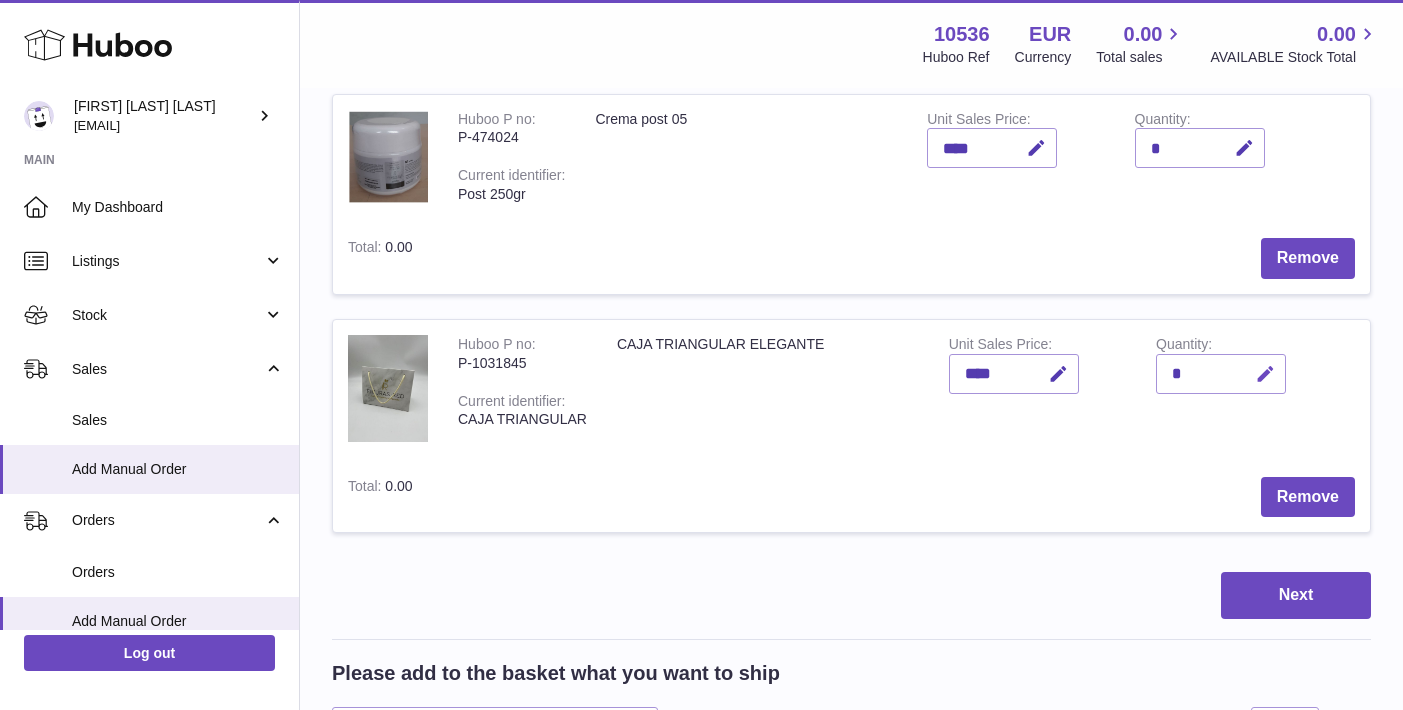 click at bounding box center [1265, 374] 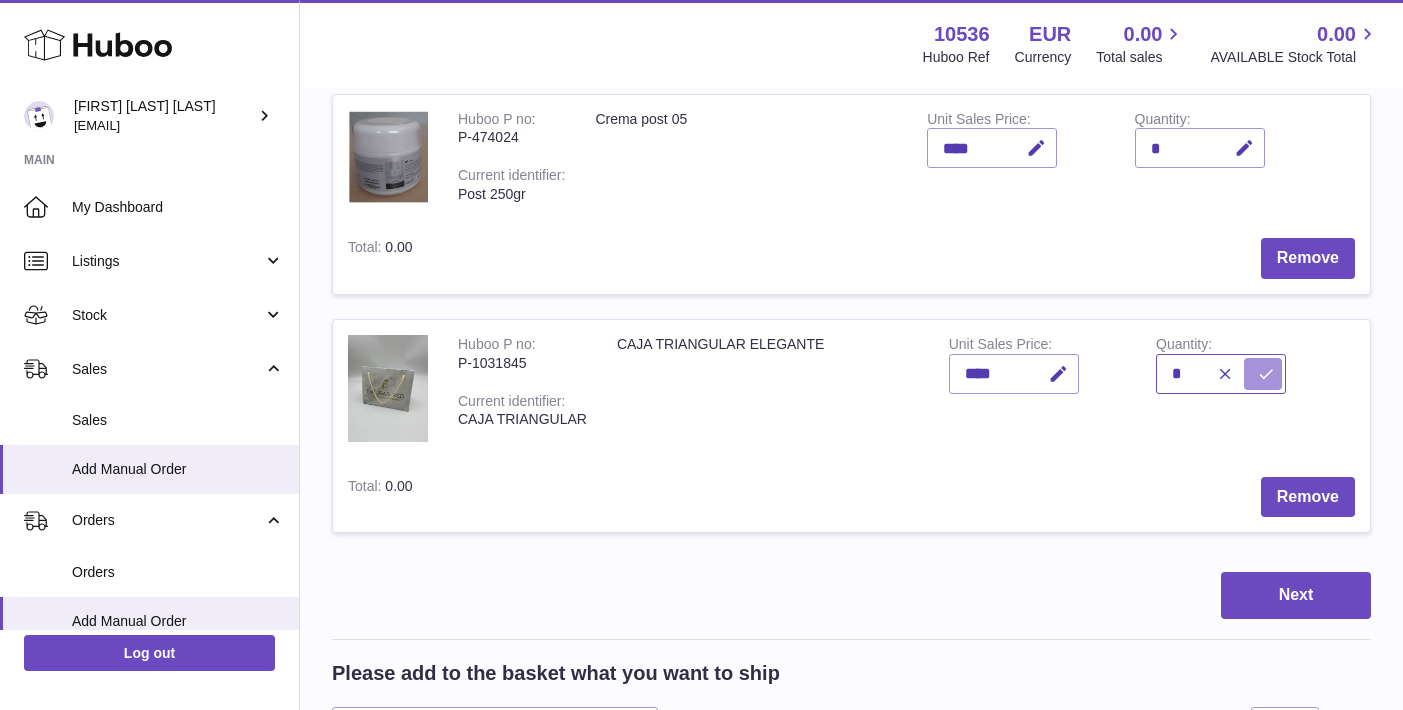 type on "*" 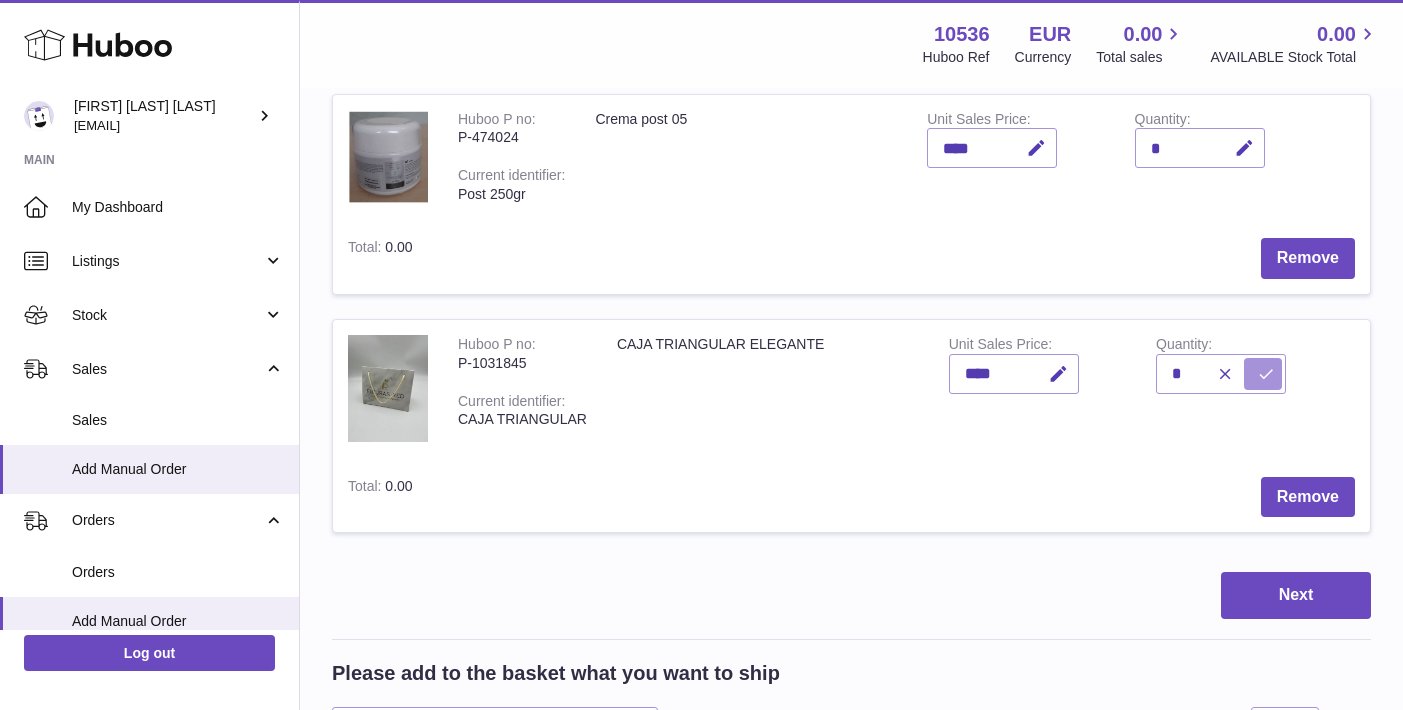 click at bounding box center [1266, 374] 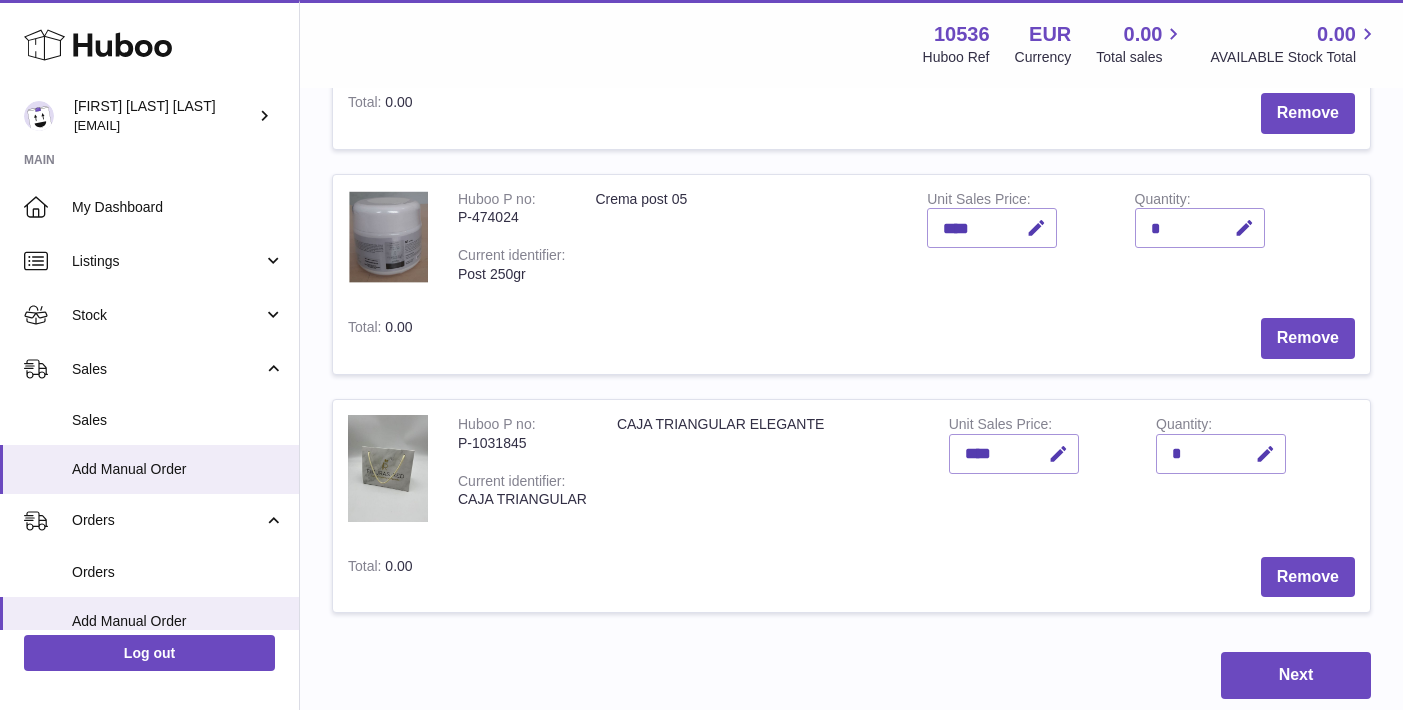 scroll, scrollTop: 423, scrollLeft: 0, axis: vertical 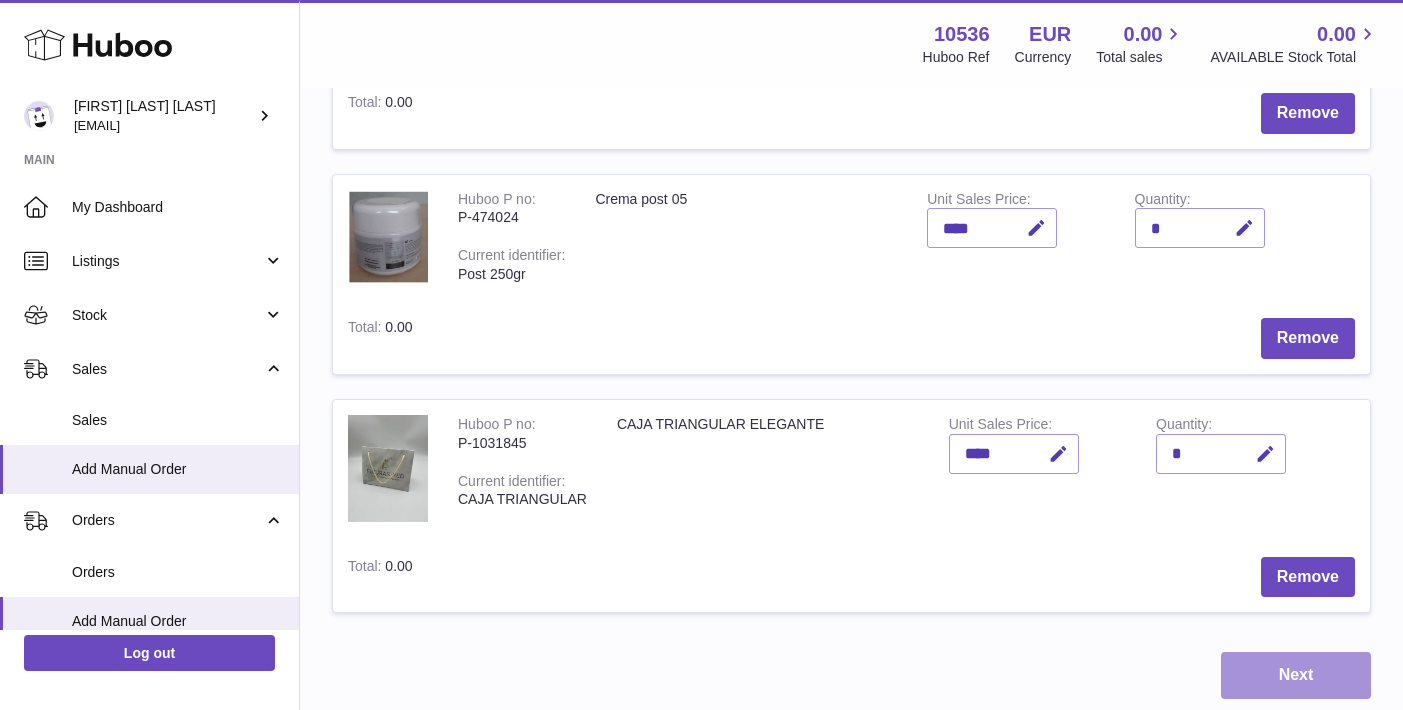 click on "Next" at bounding box center (1296, 675) 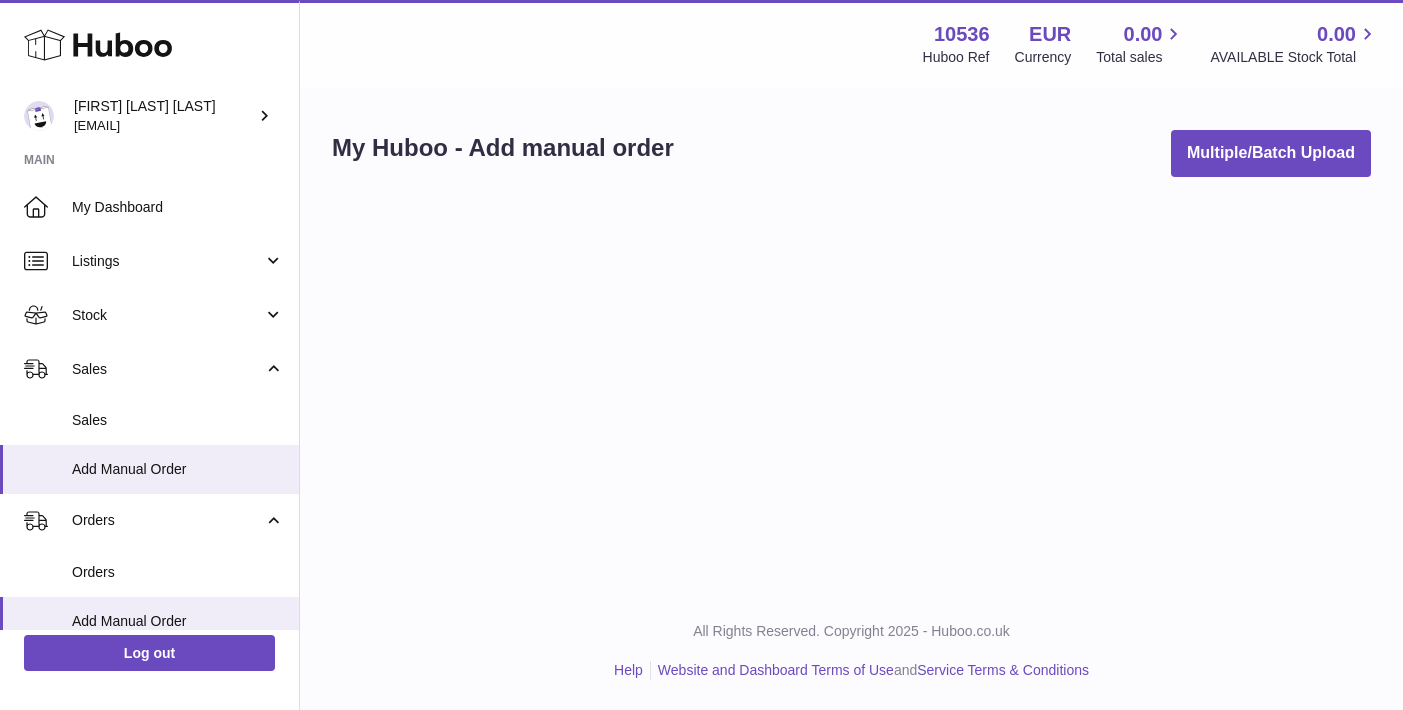 scroll, scrollTop: 0, scrollLeft: 0, axis: both 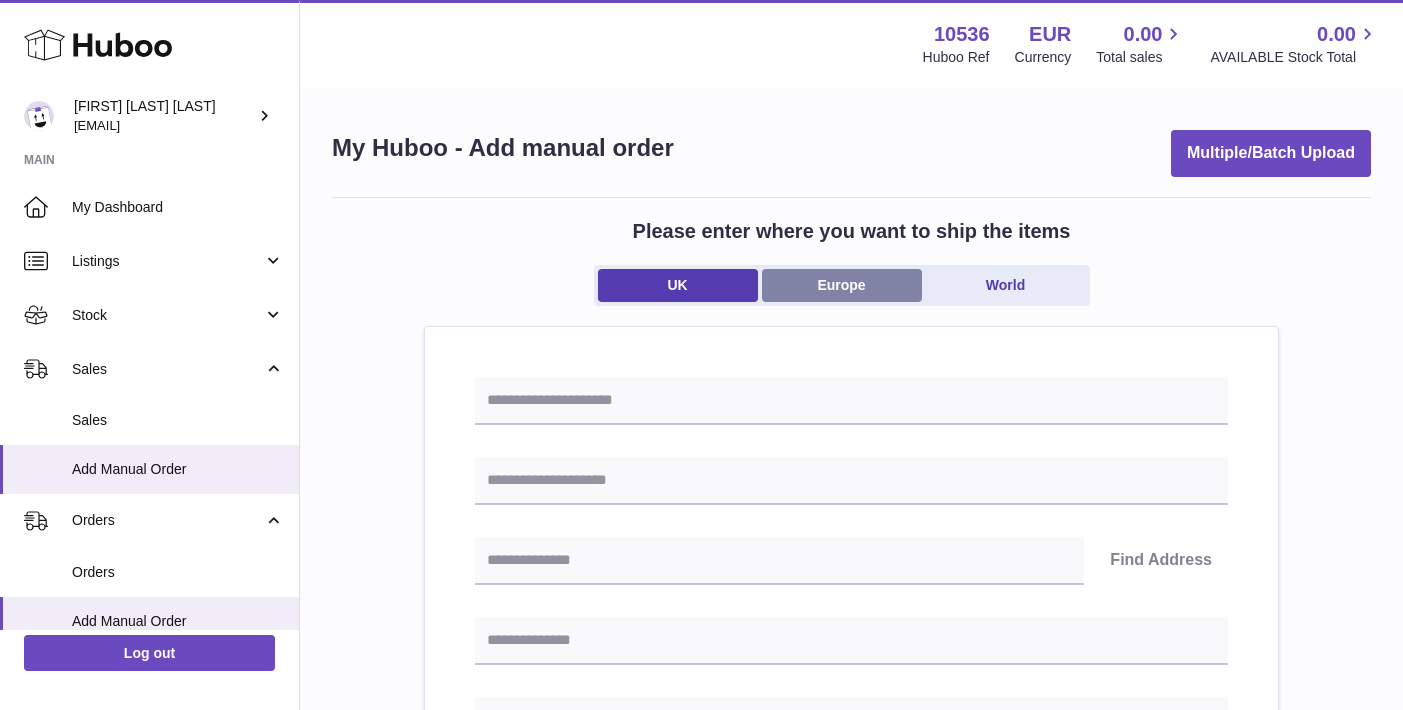 click on "Europe" at bounding box center (842, 285) 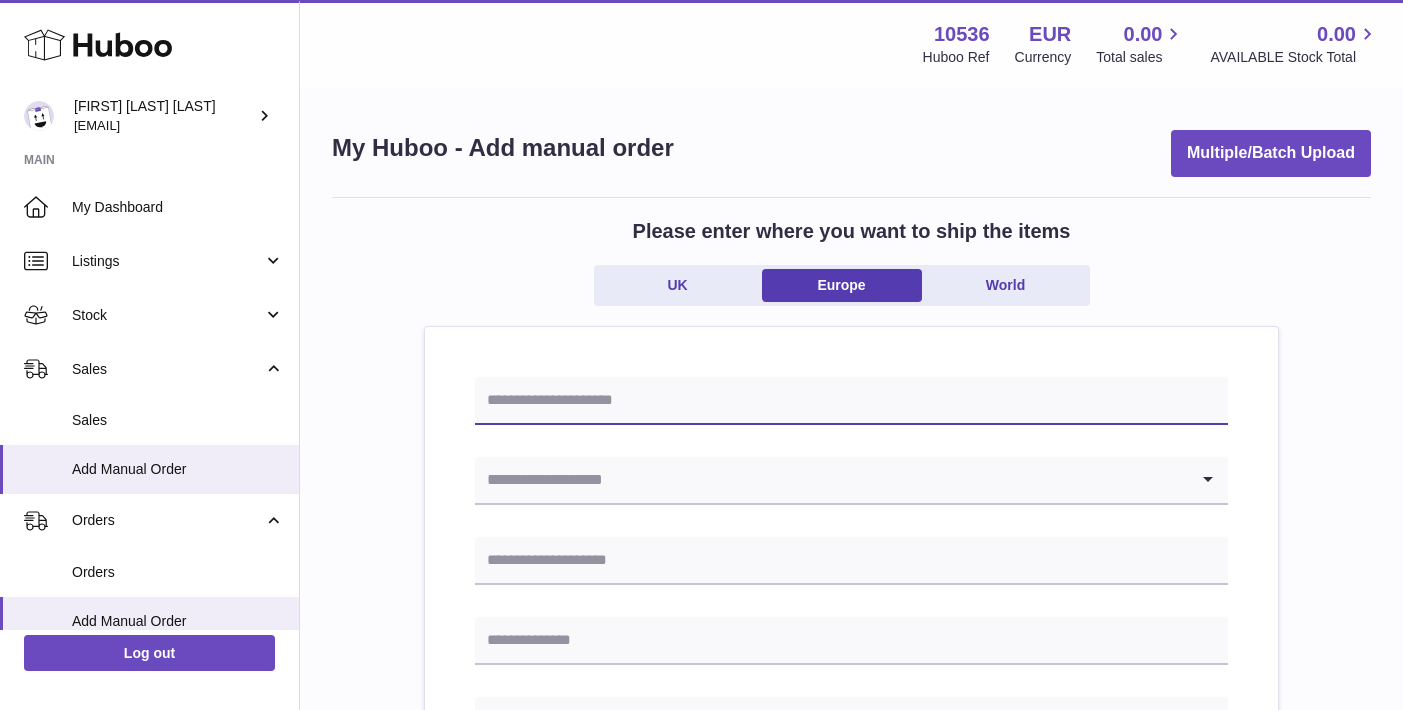 click at bounding box center (851, 401) 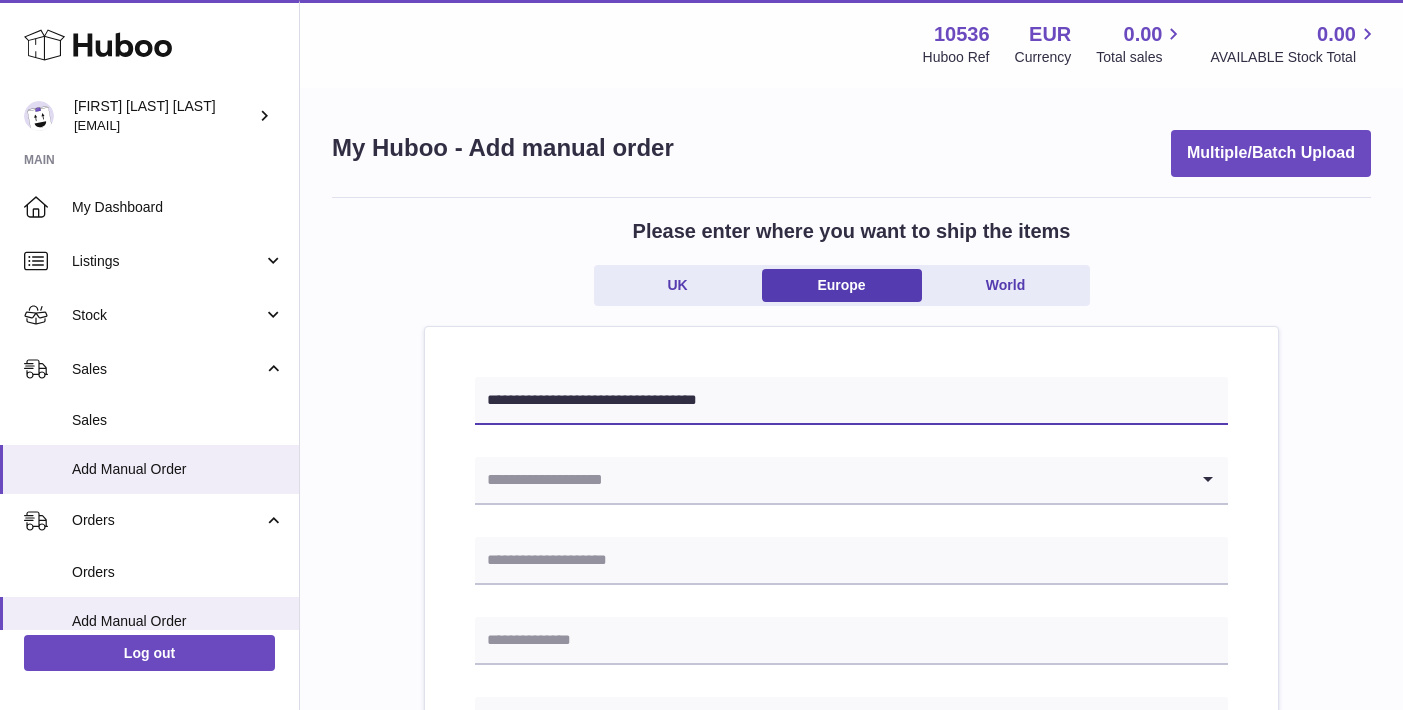 type on "**********" 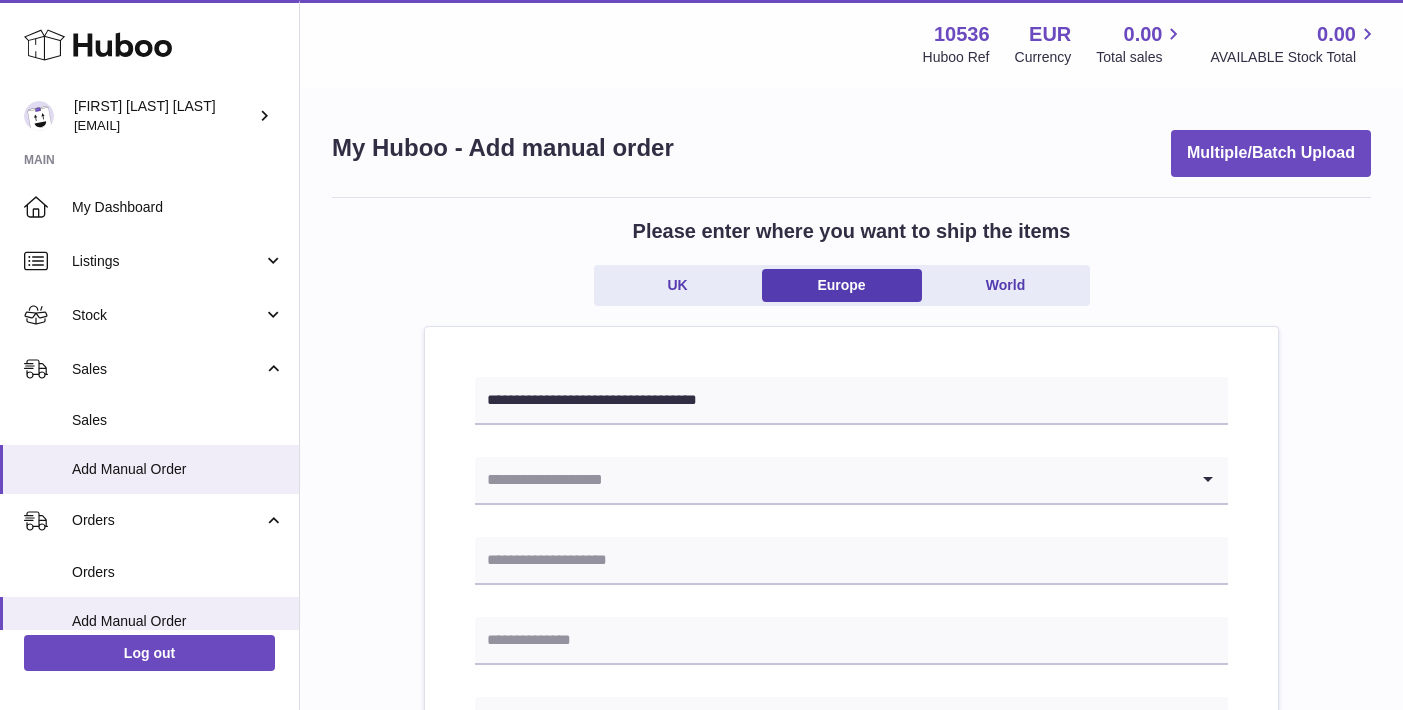click at bounding box center (831, 480) 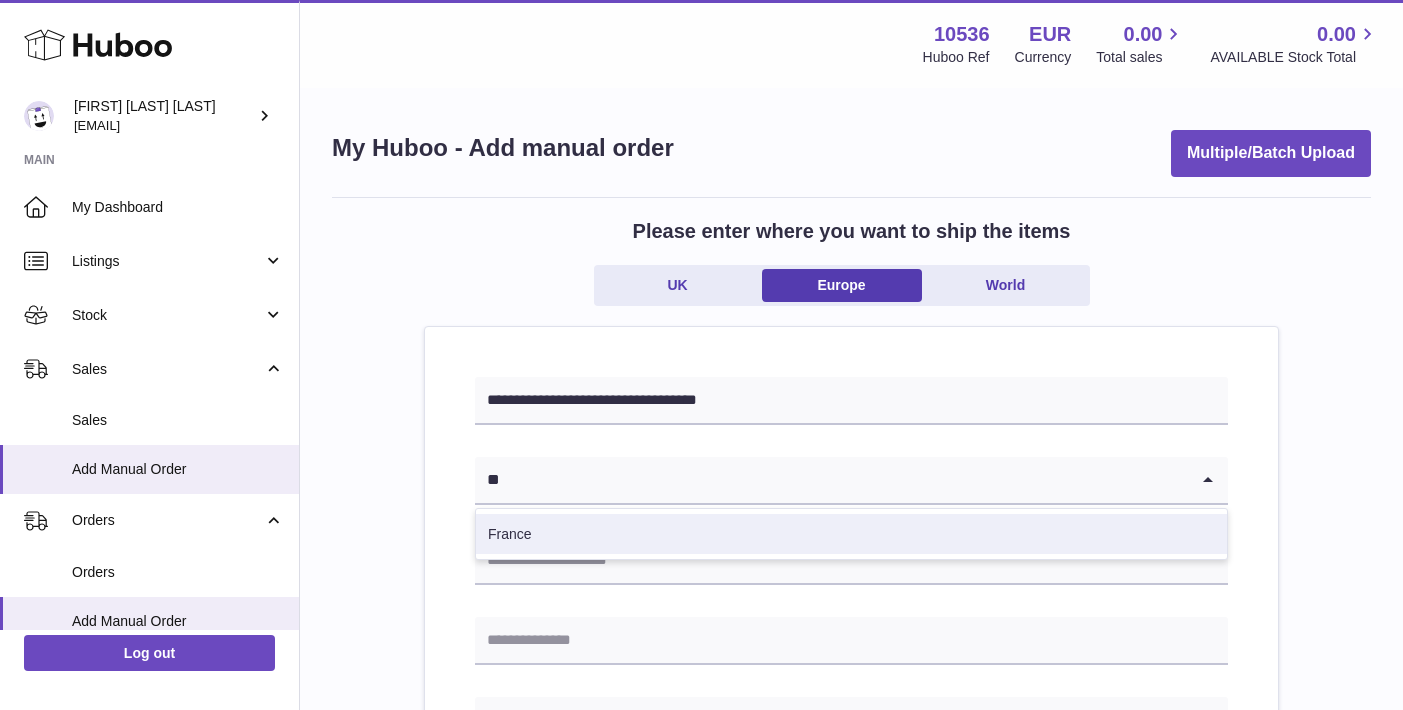 click on "France" at bounding box center (851, 534) 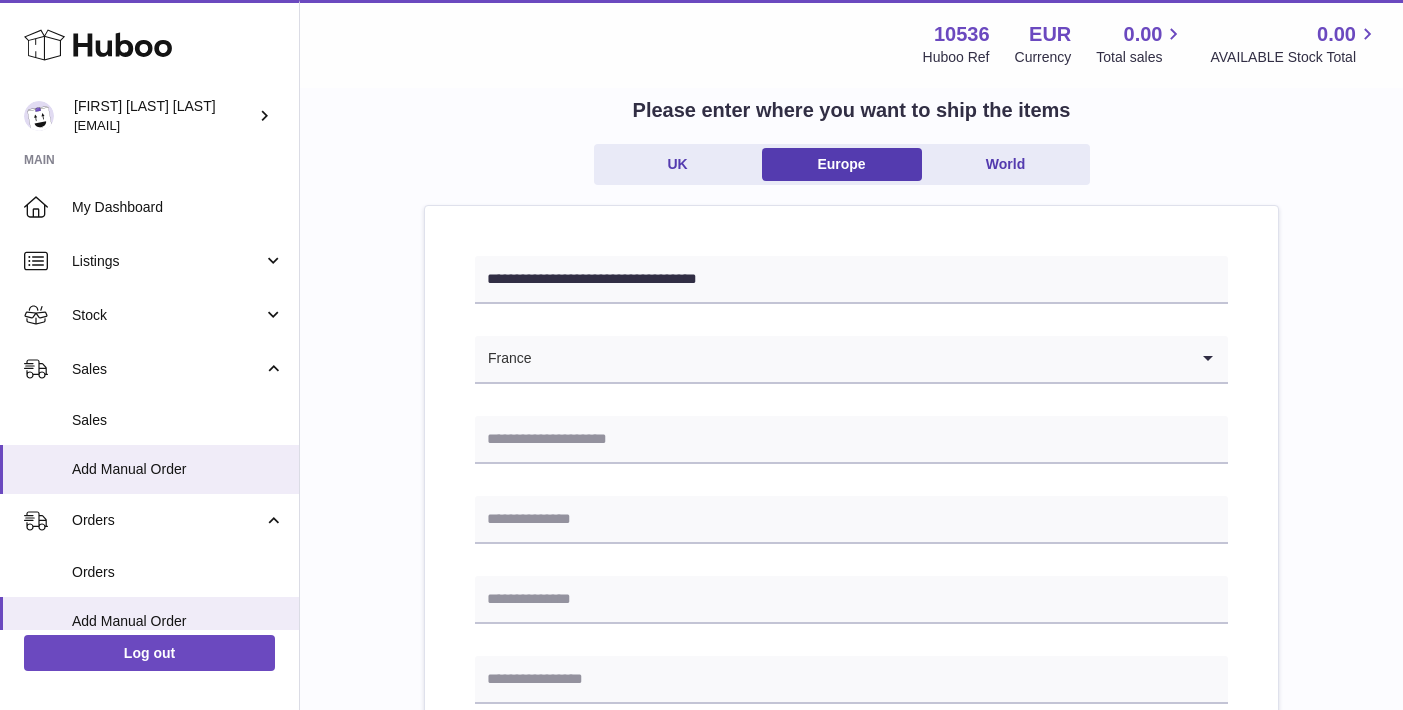 scroll, scrollTop: 133, scrollLeft: 0, axis: vertical 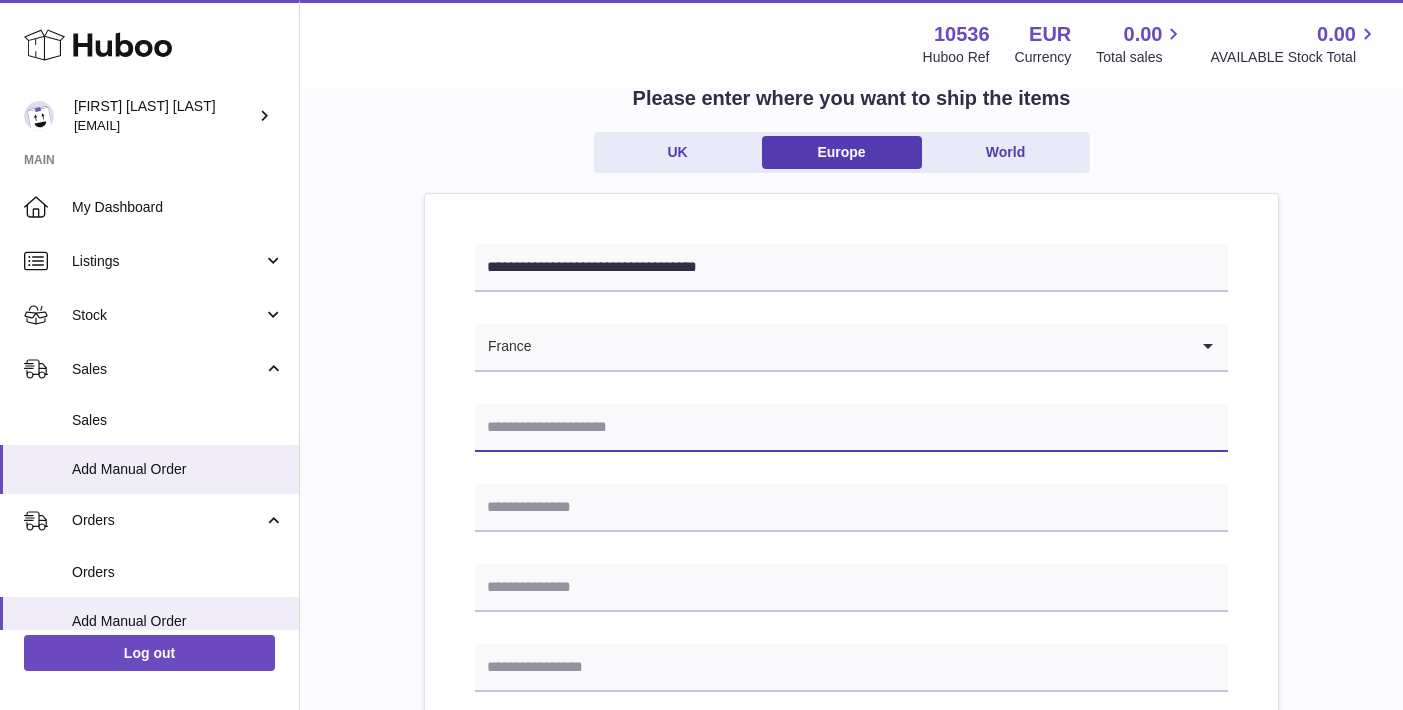 click at bounding box center (851, 428) 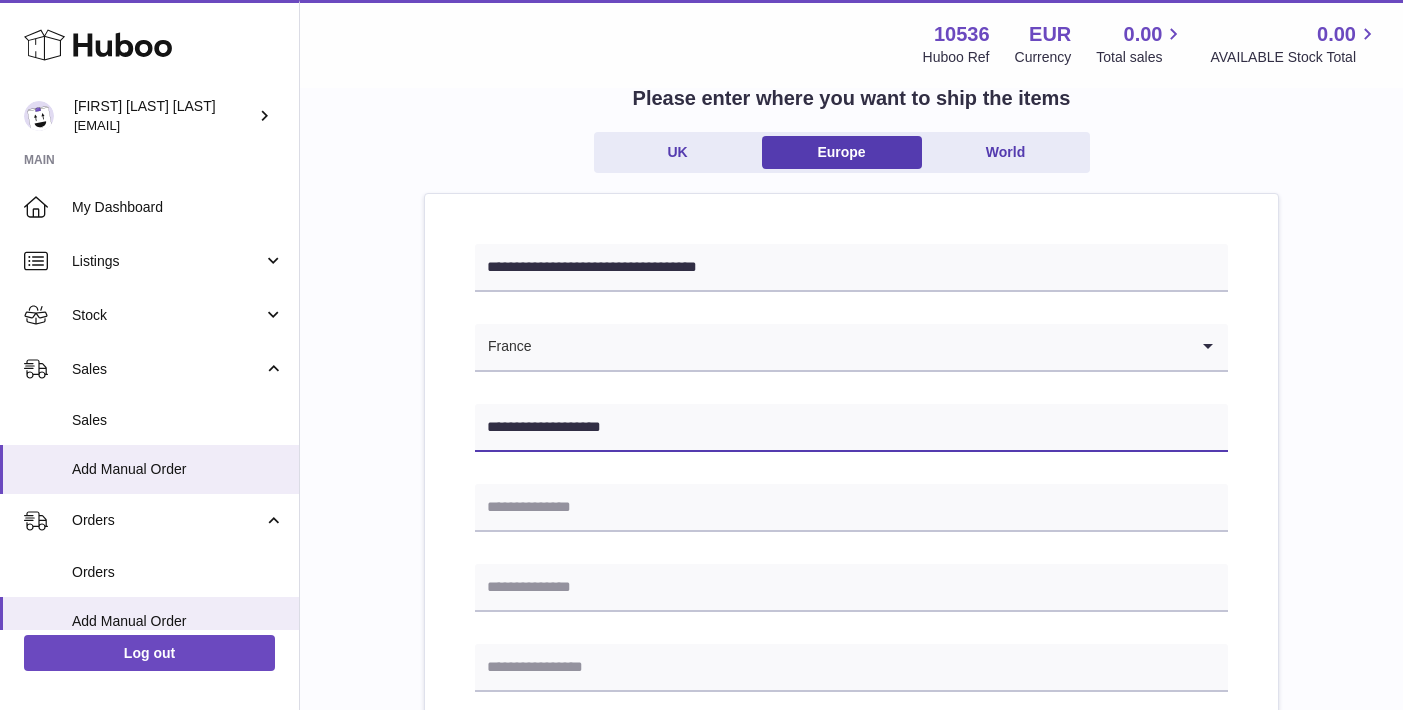 paste on "**********" 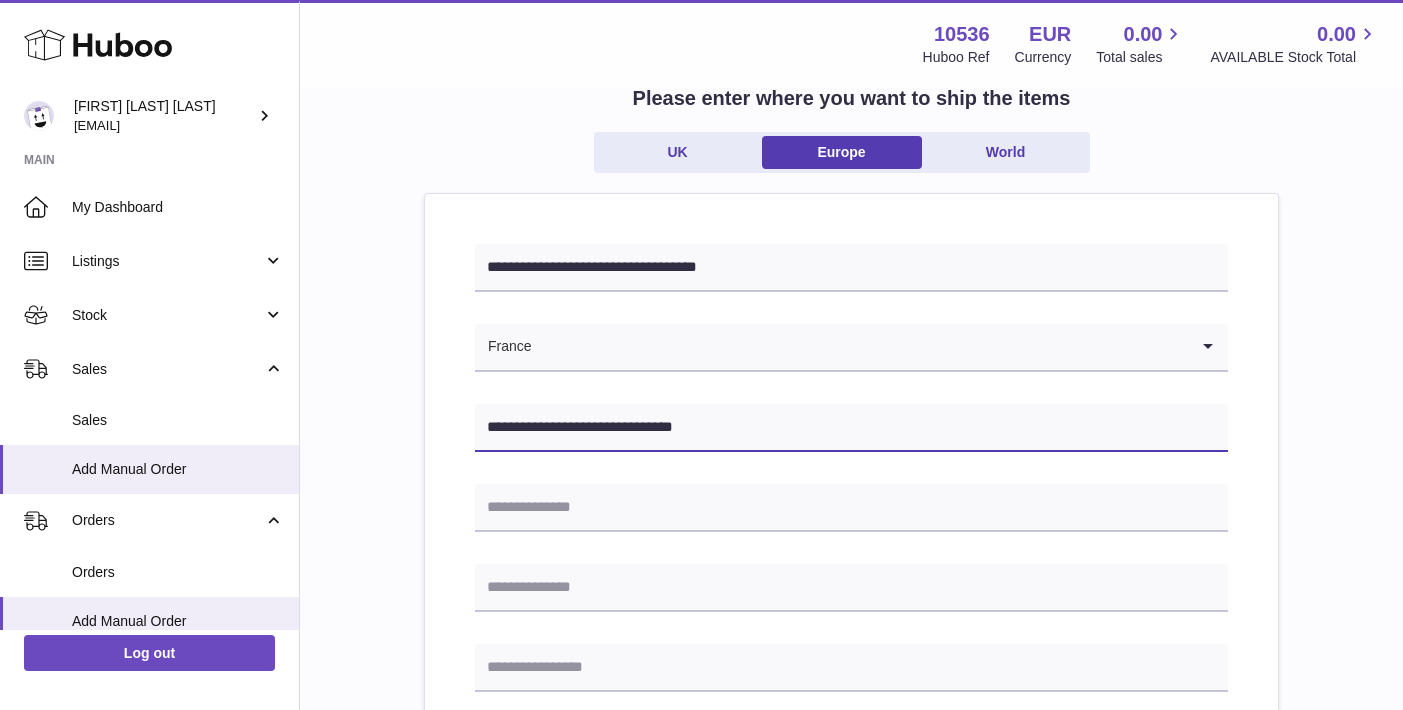 type on "**********" 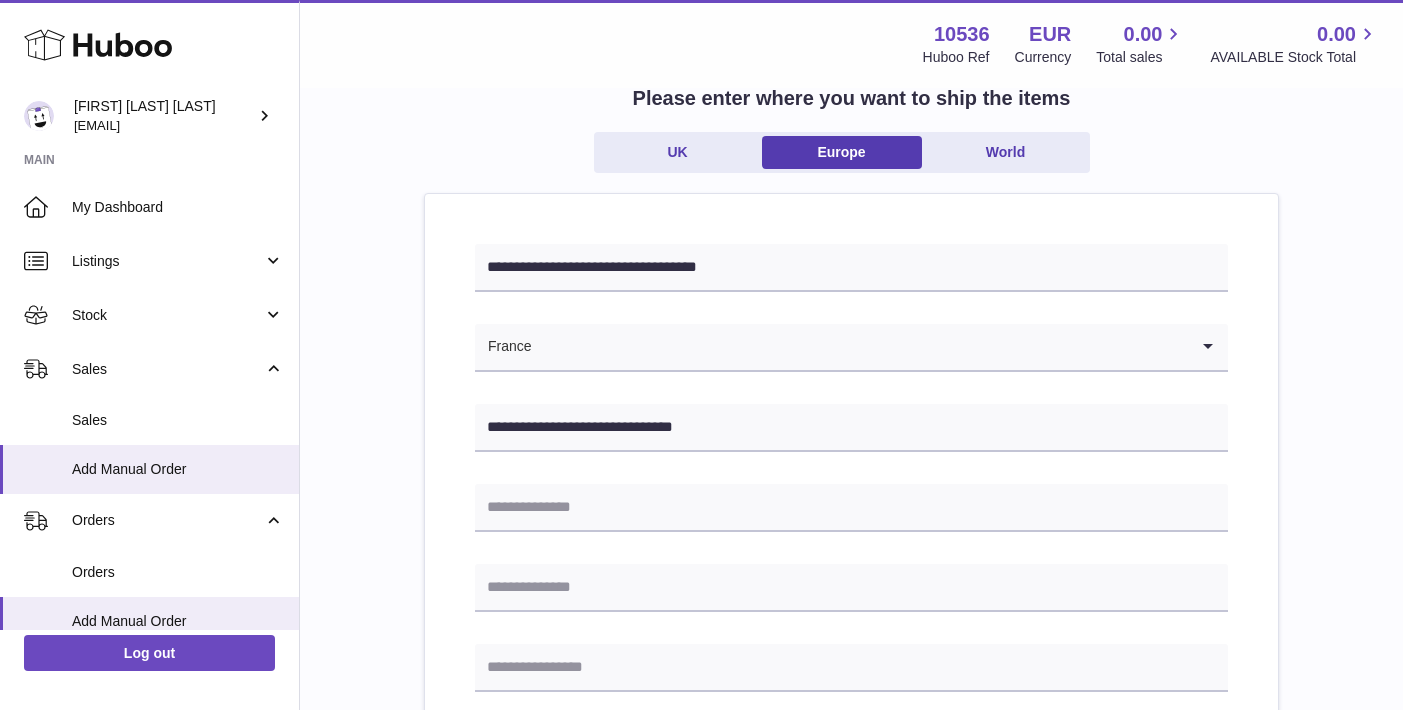 click on "**********" at bounding box center [851, 812] 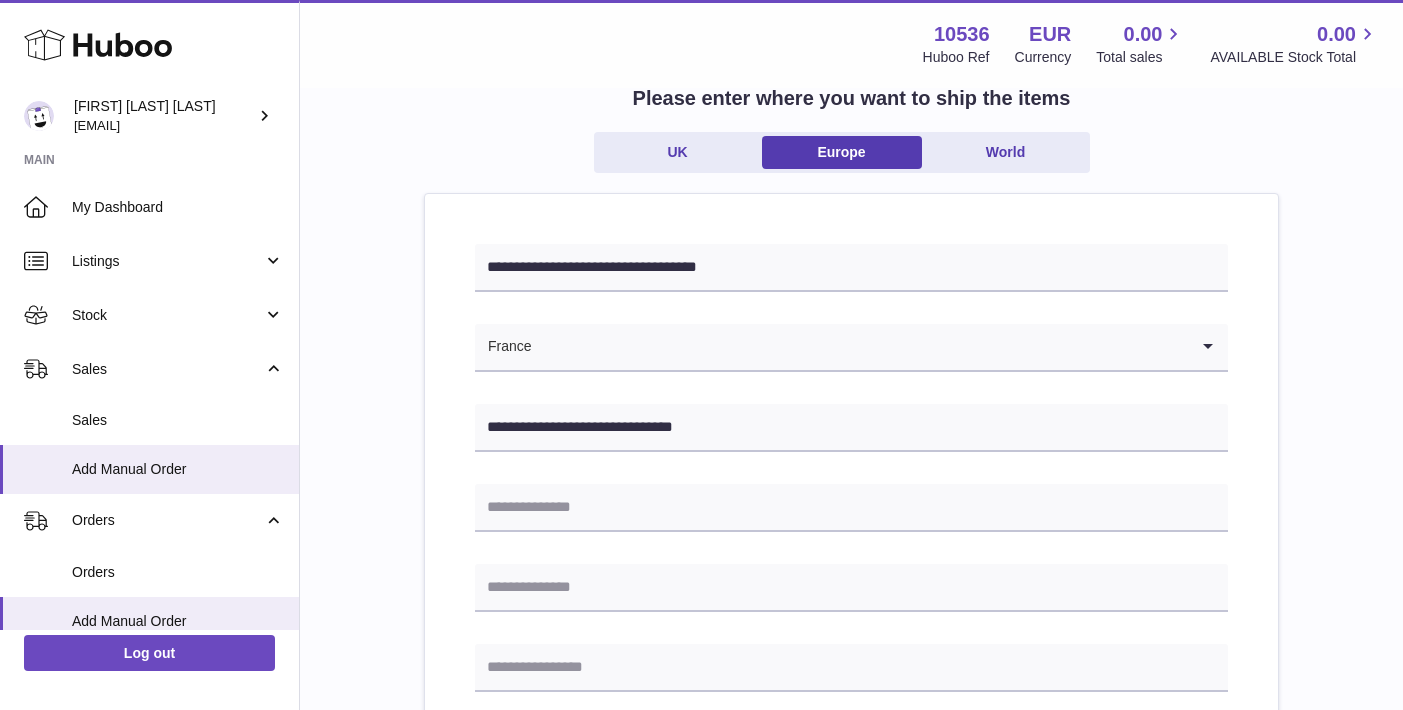 scroll, scrollTop: 319, scrollLeft: 0, axis: vertical 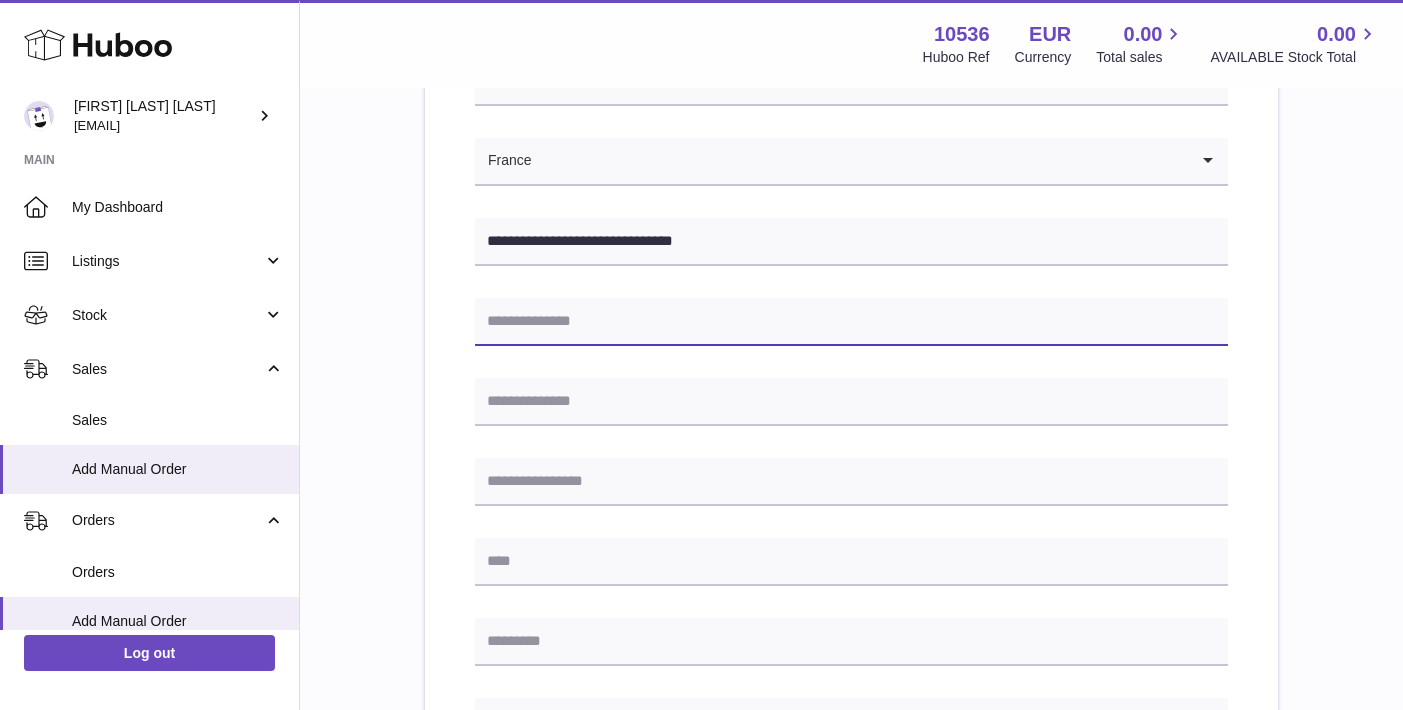 click at bounding box center [851, 322] 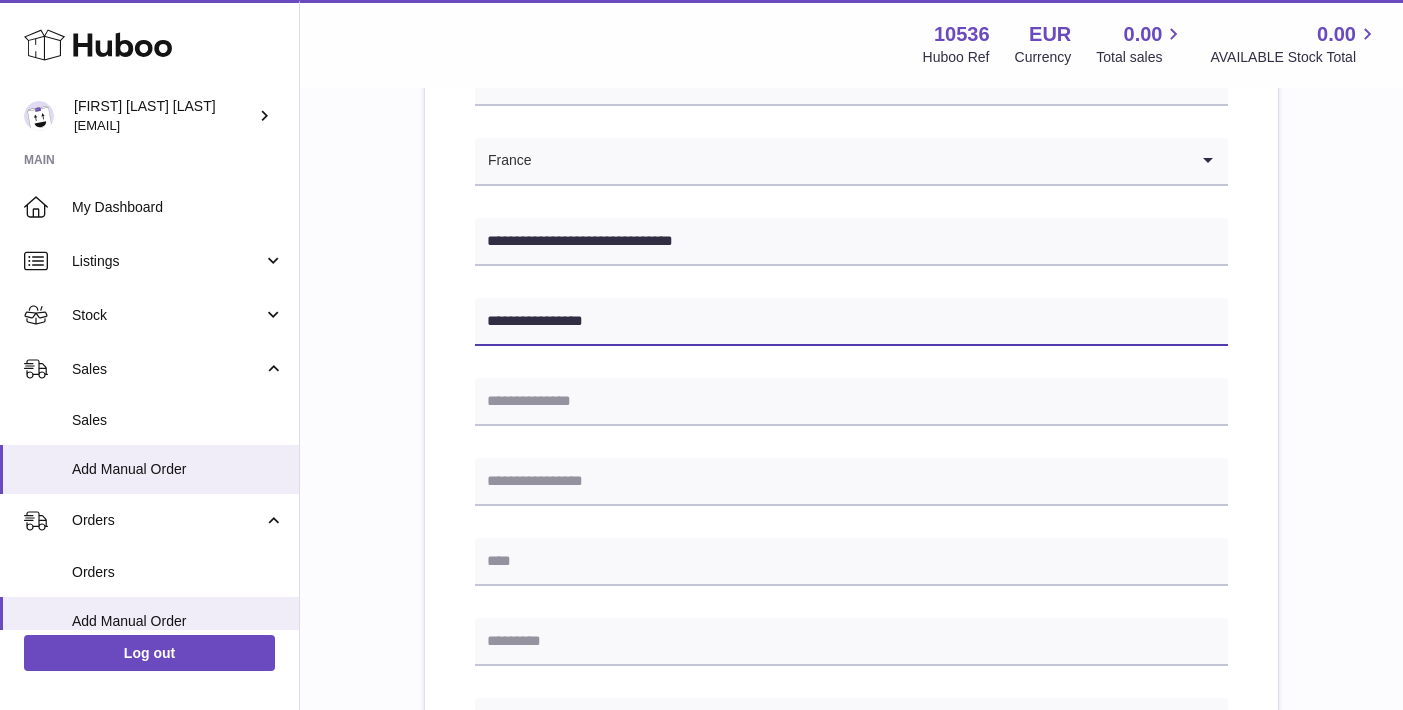 type on "**********" 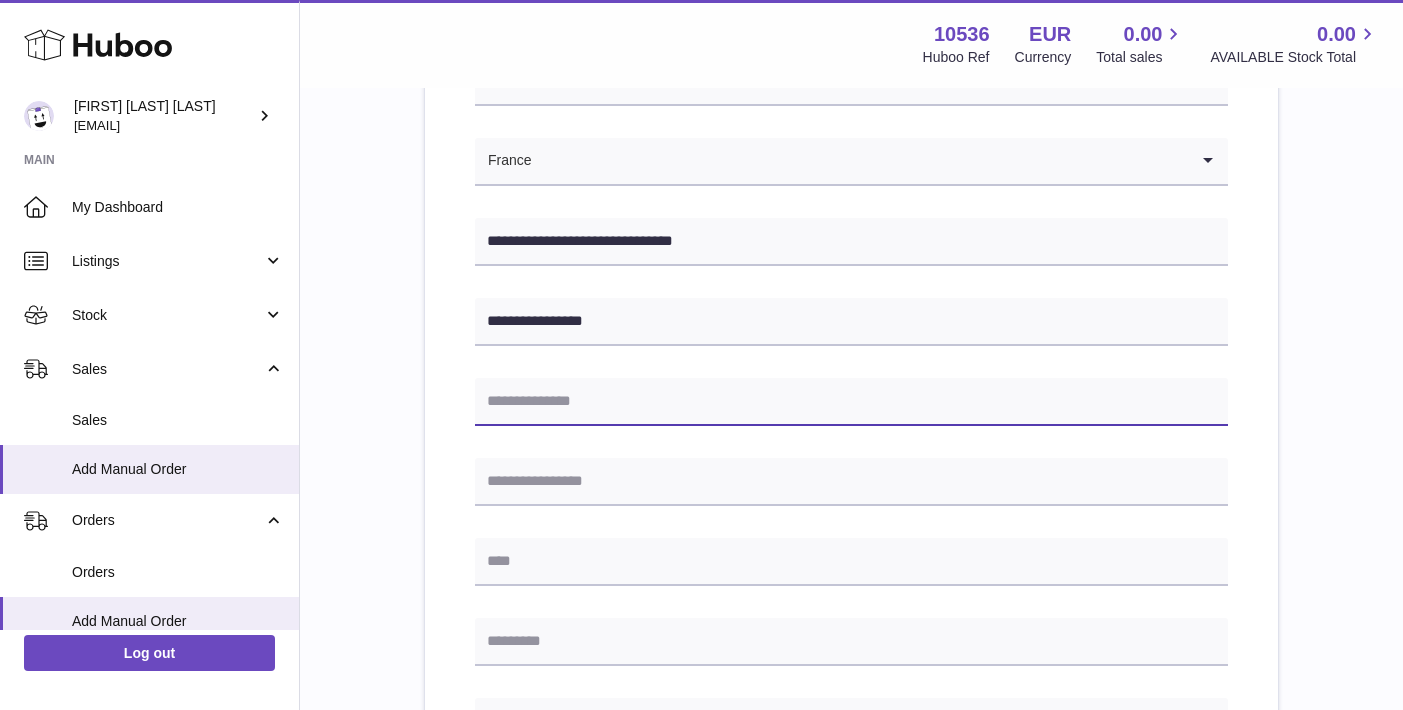 click at bounding box center (851, 402) 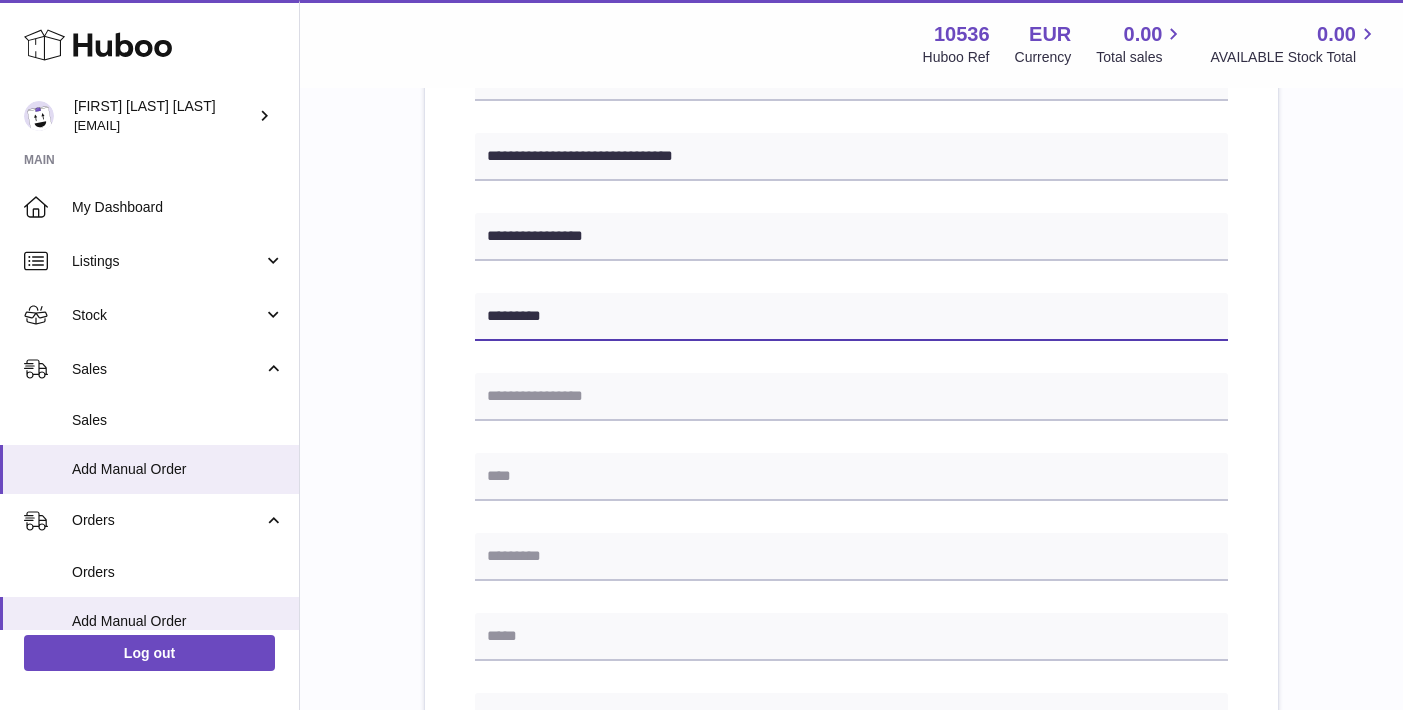 scroll, scrollTop: 518, scrollLeft: 0, axis: vertical 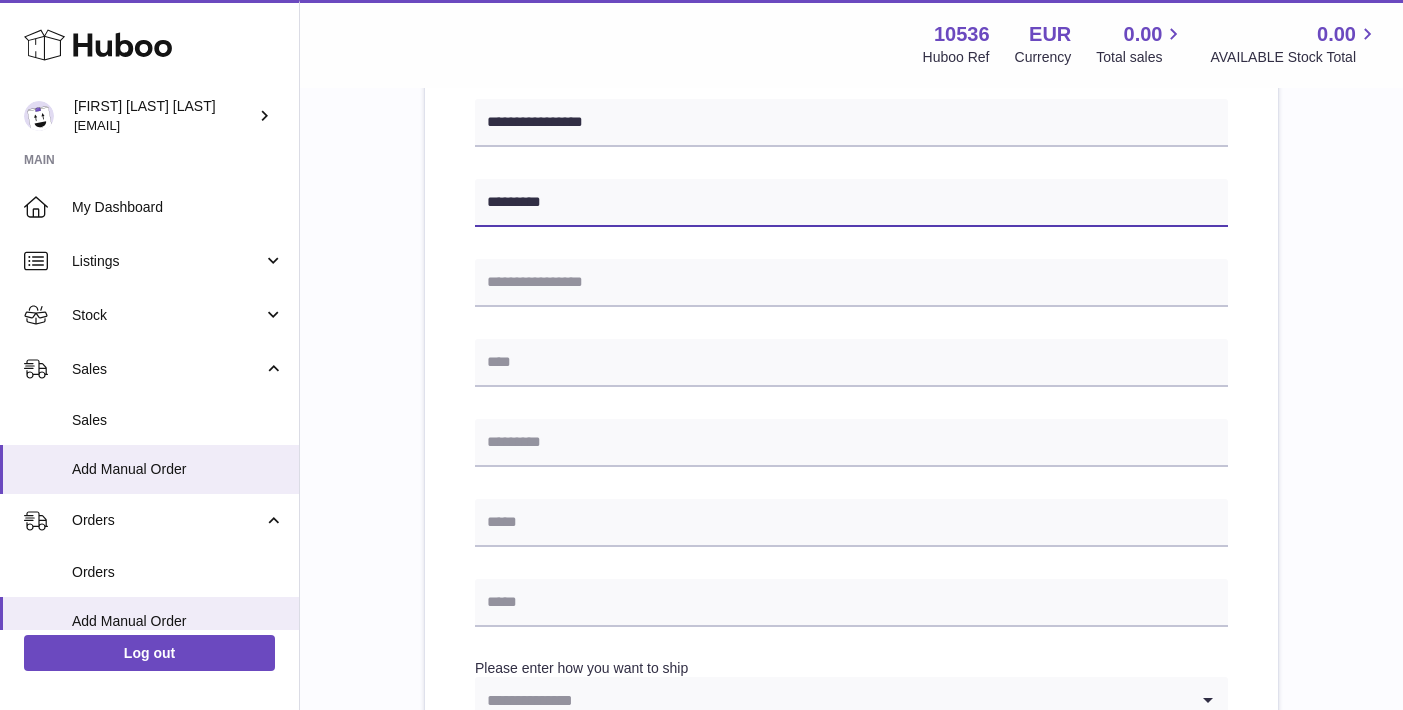 type on "********" 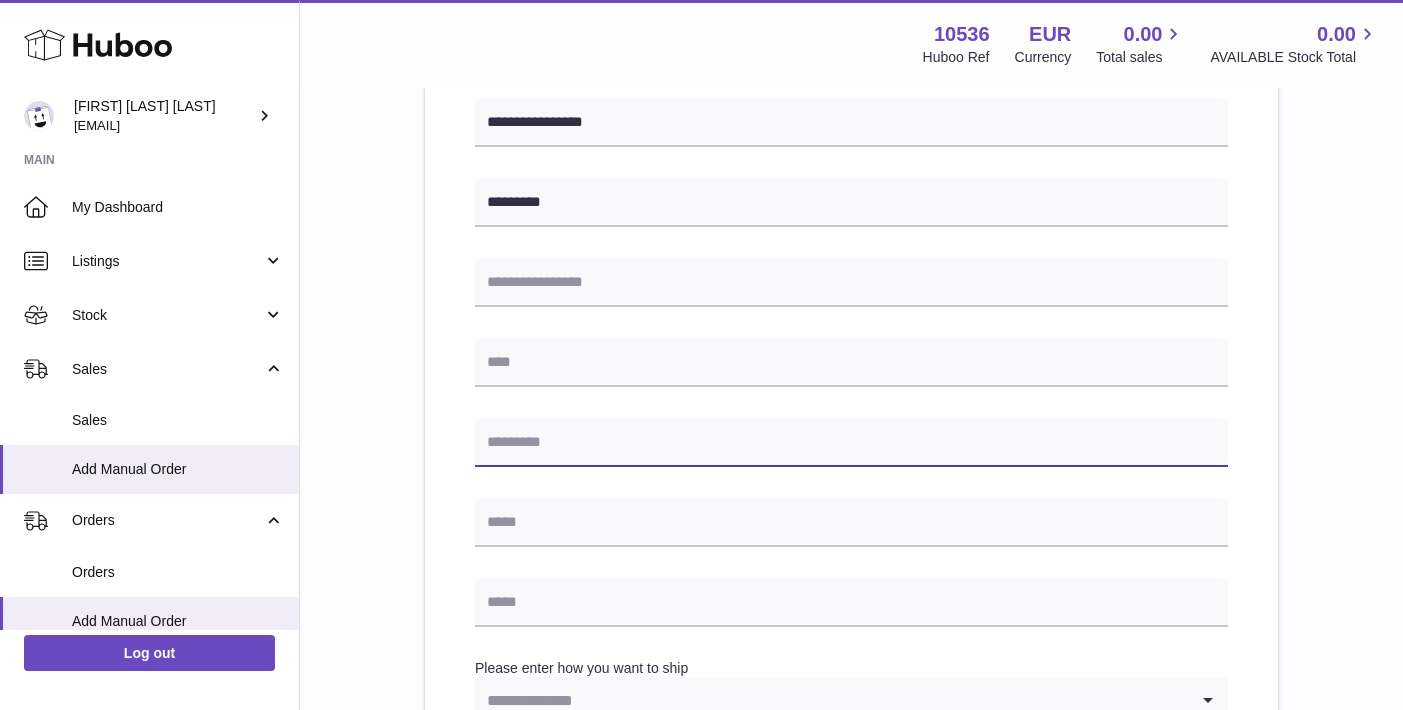 click at bounding box center (851, 443) 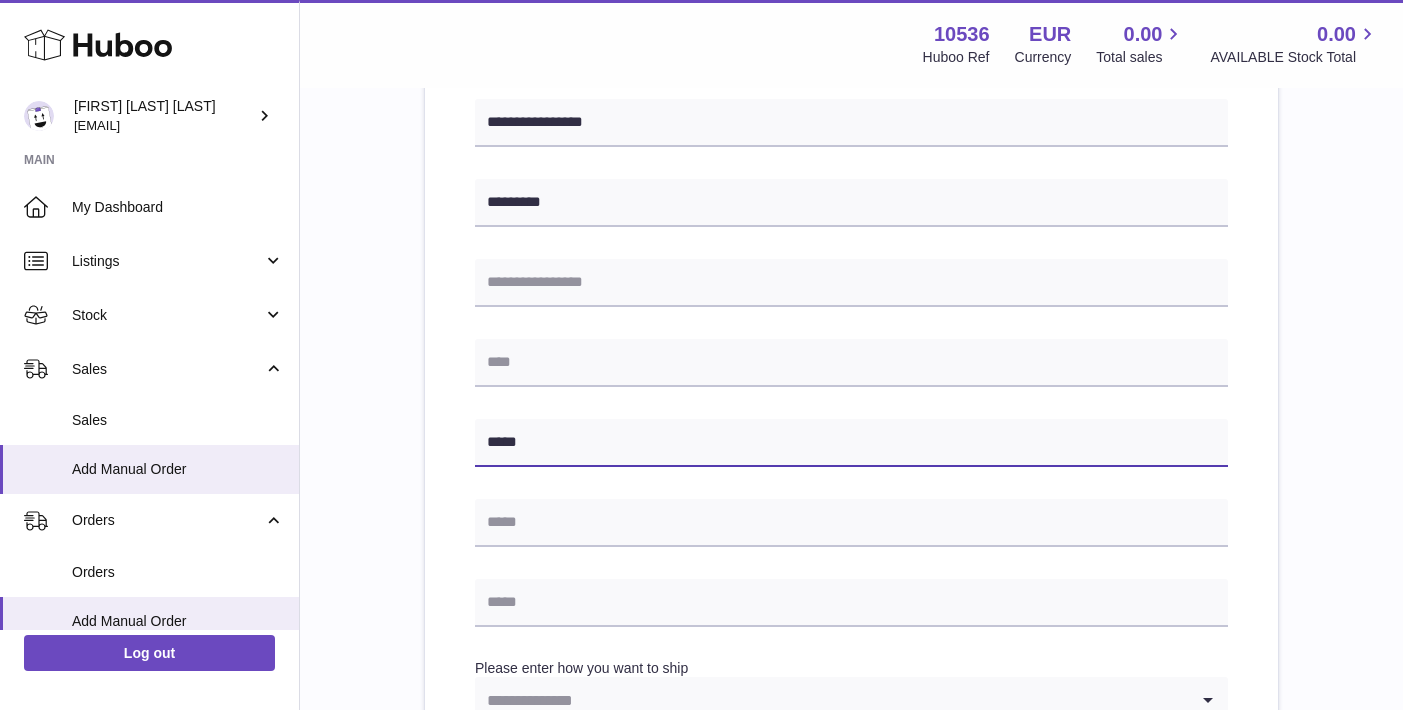 type on "*****" 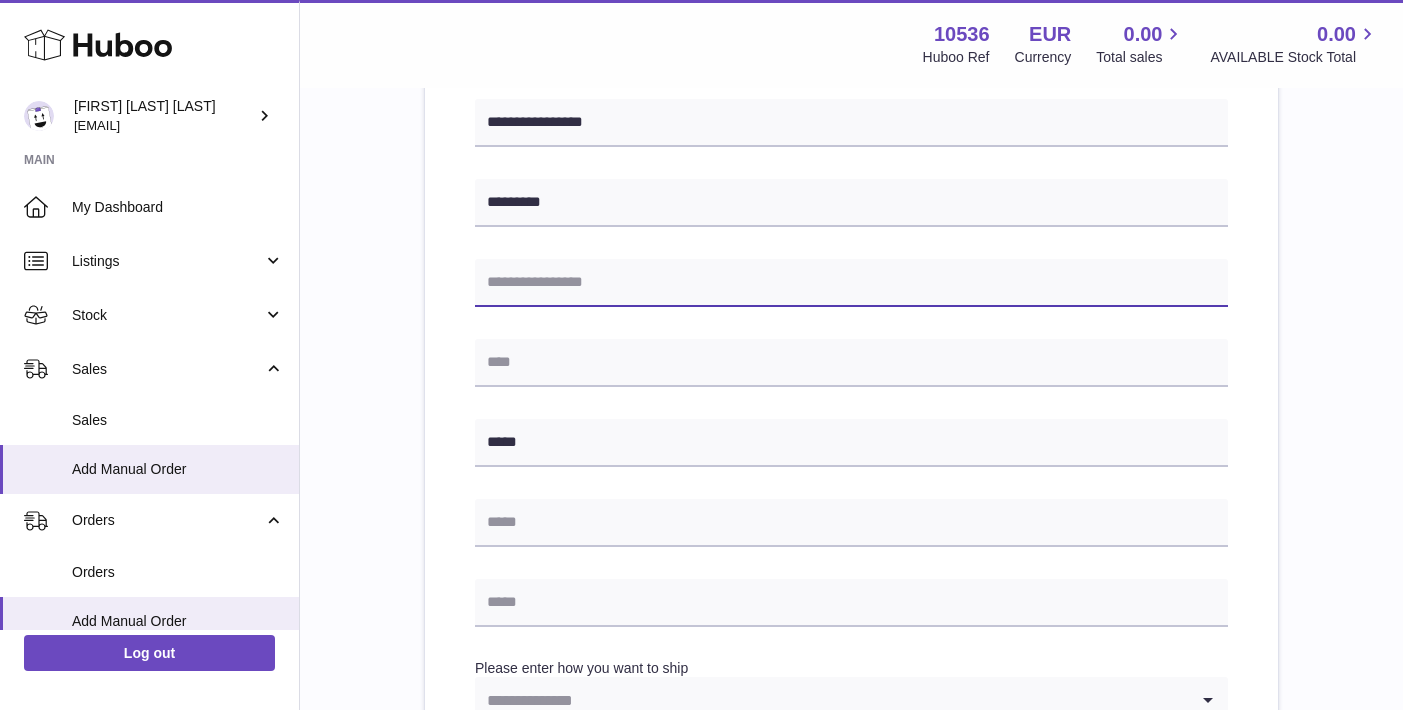 click at bounding box center (851, 283) 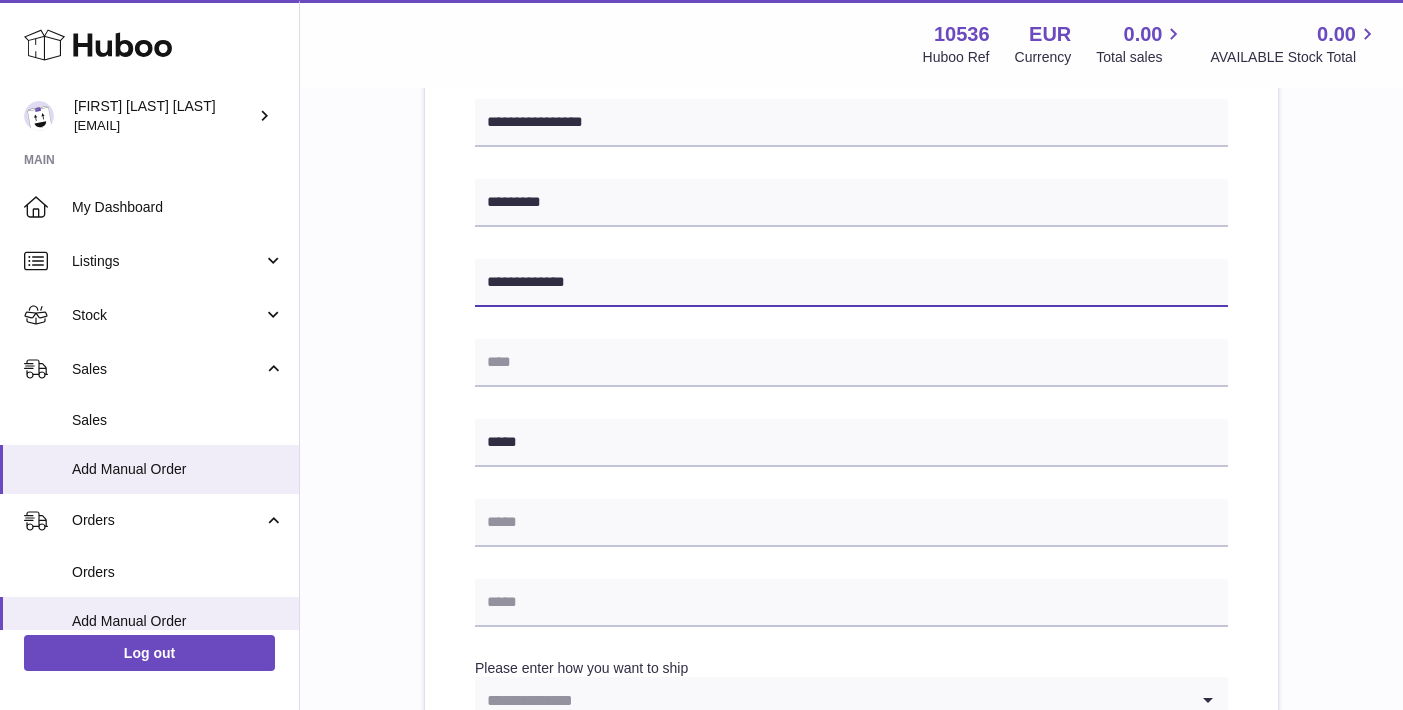 type on "**********" 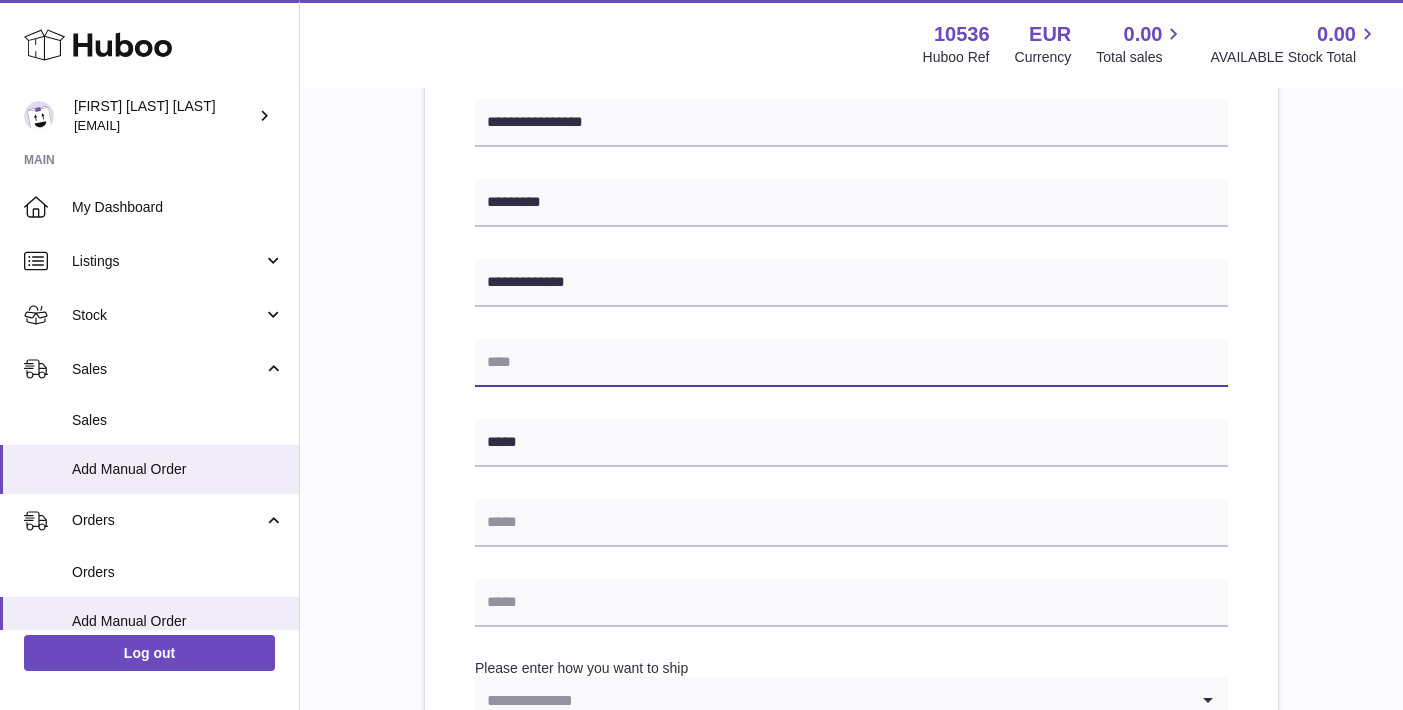 click at bounding box center (851, 363) 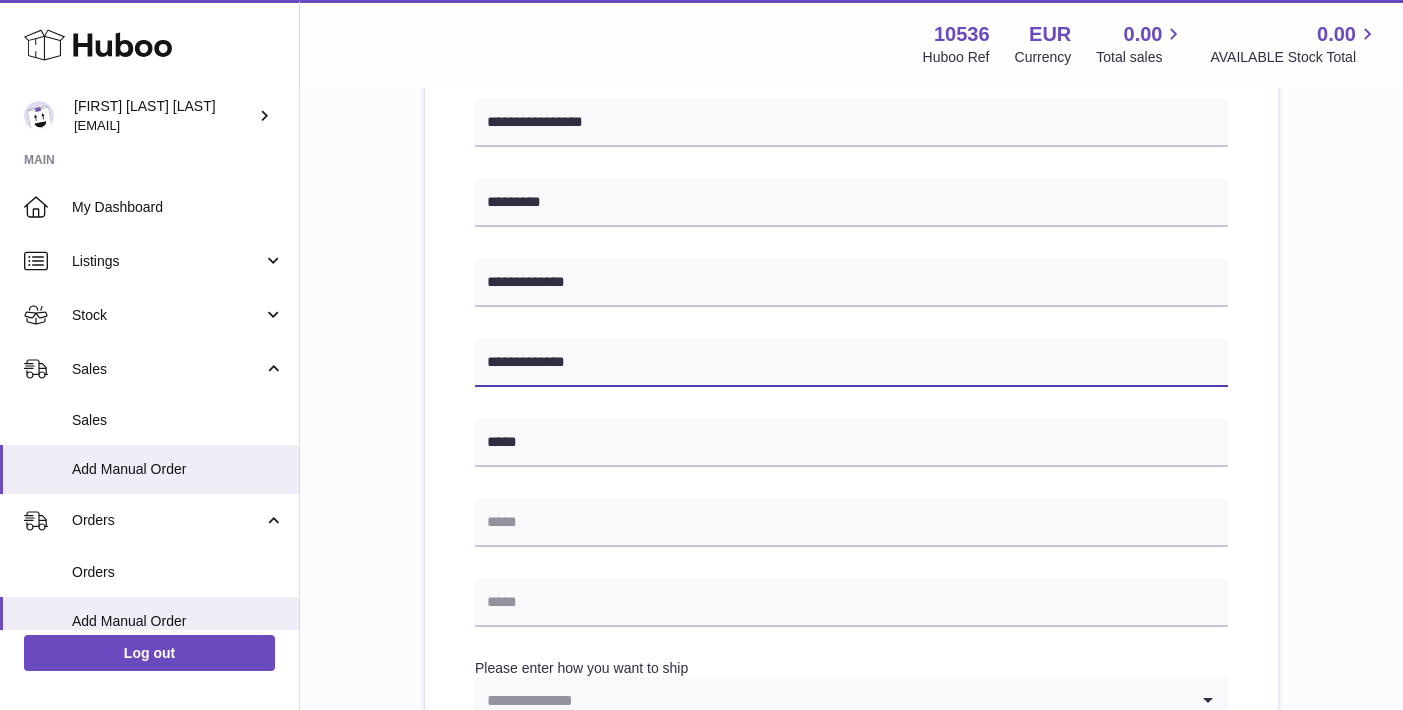 scroll, scrollTop: 736, scrollLeft: 0, axis: vertical 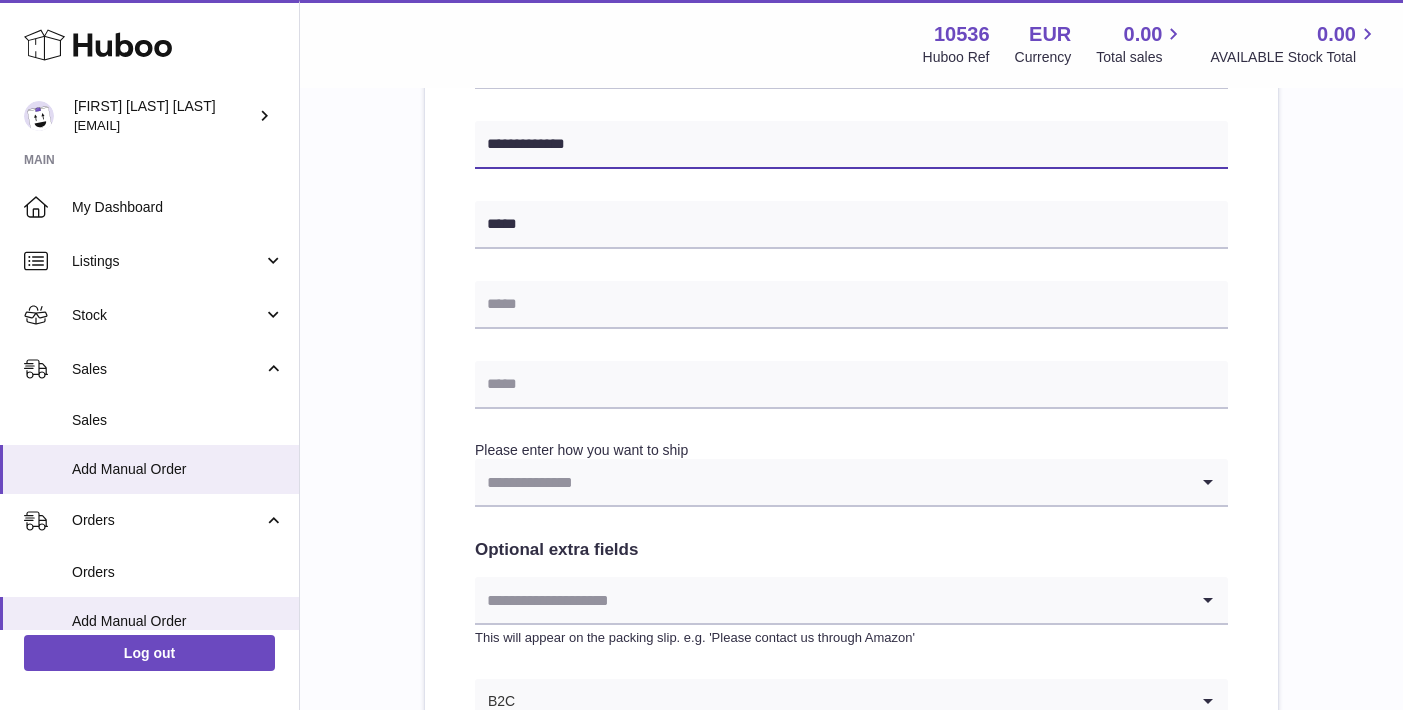 type on "**********" 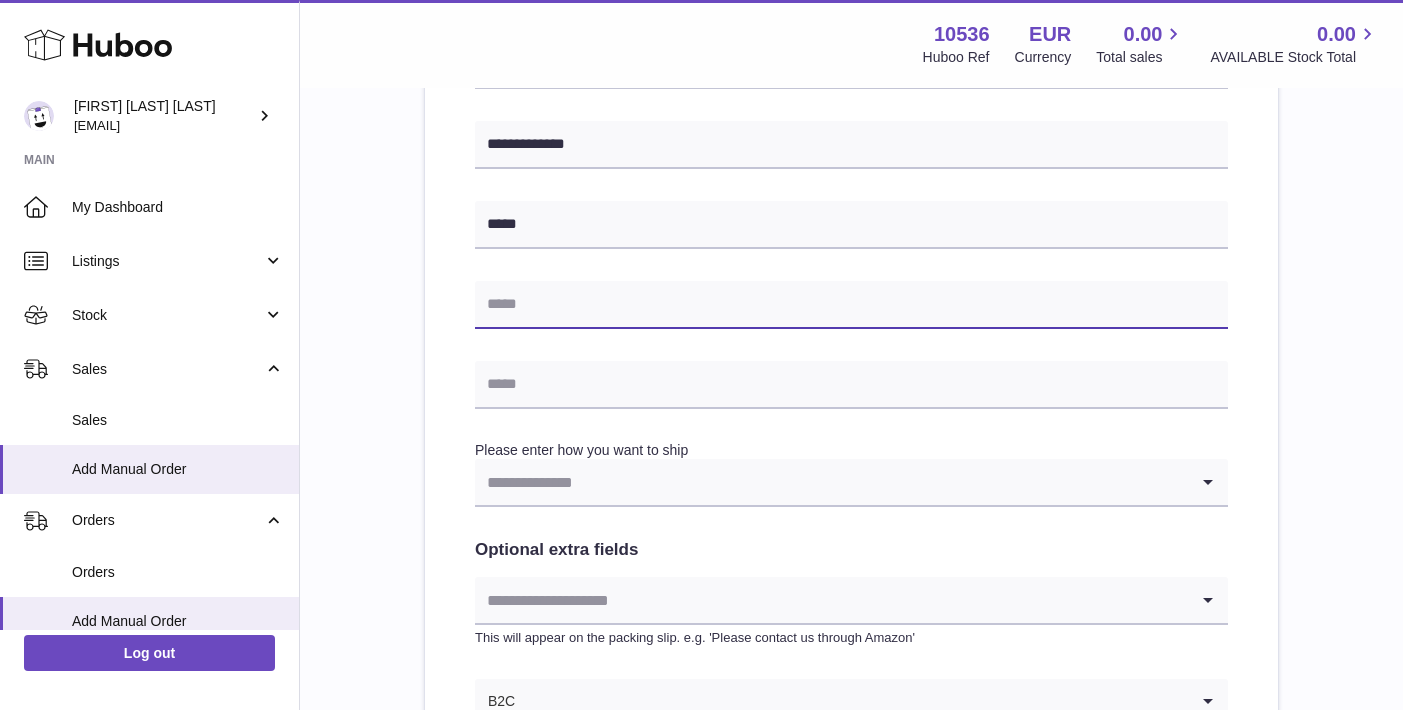 click at bounding box center (851, 305) 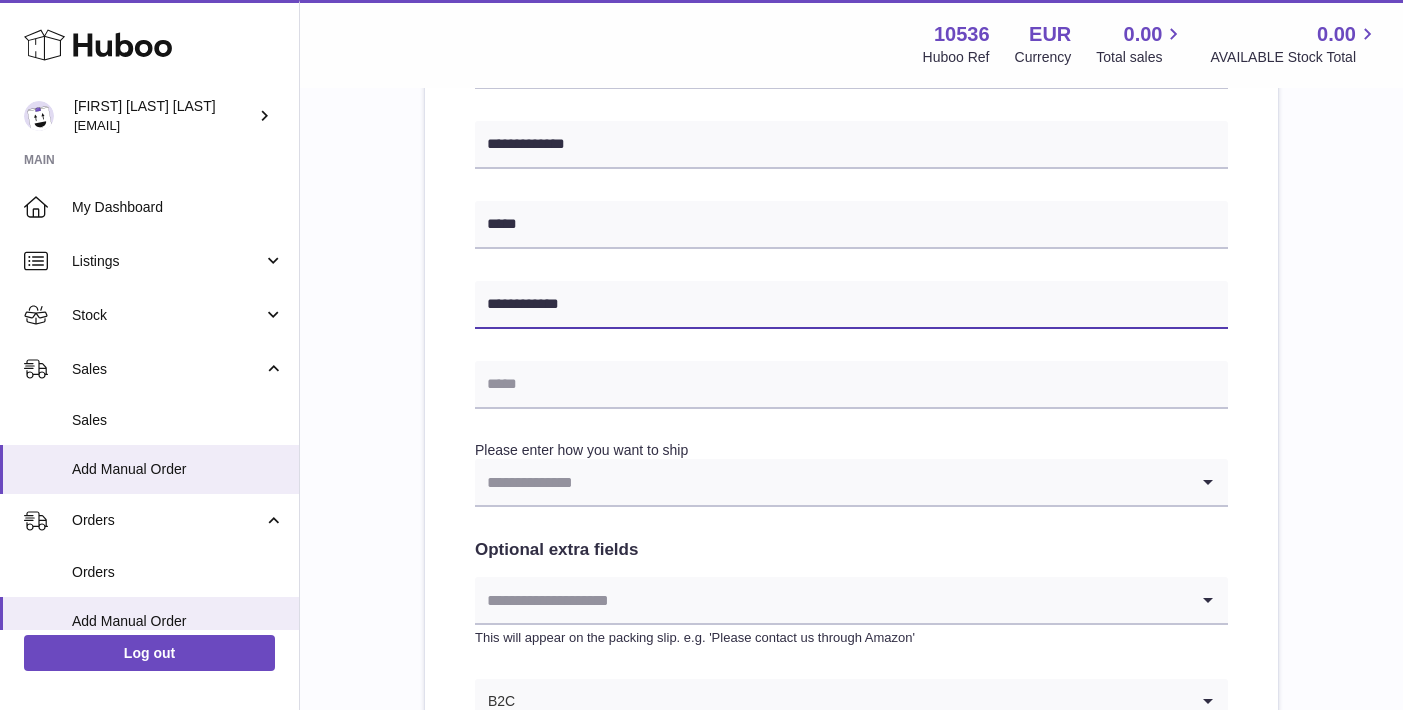 scroll, scrollTop: 914, scrollLeft: 0, axis: vertical 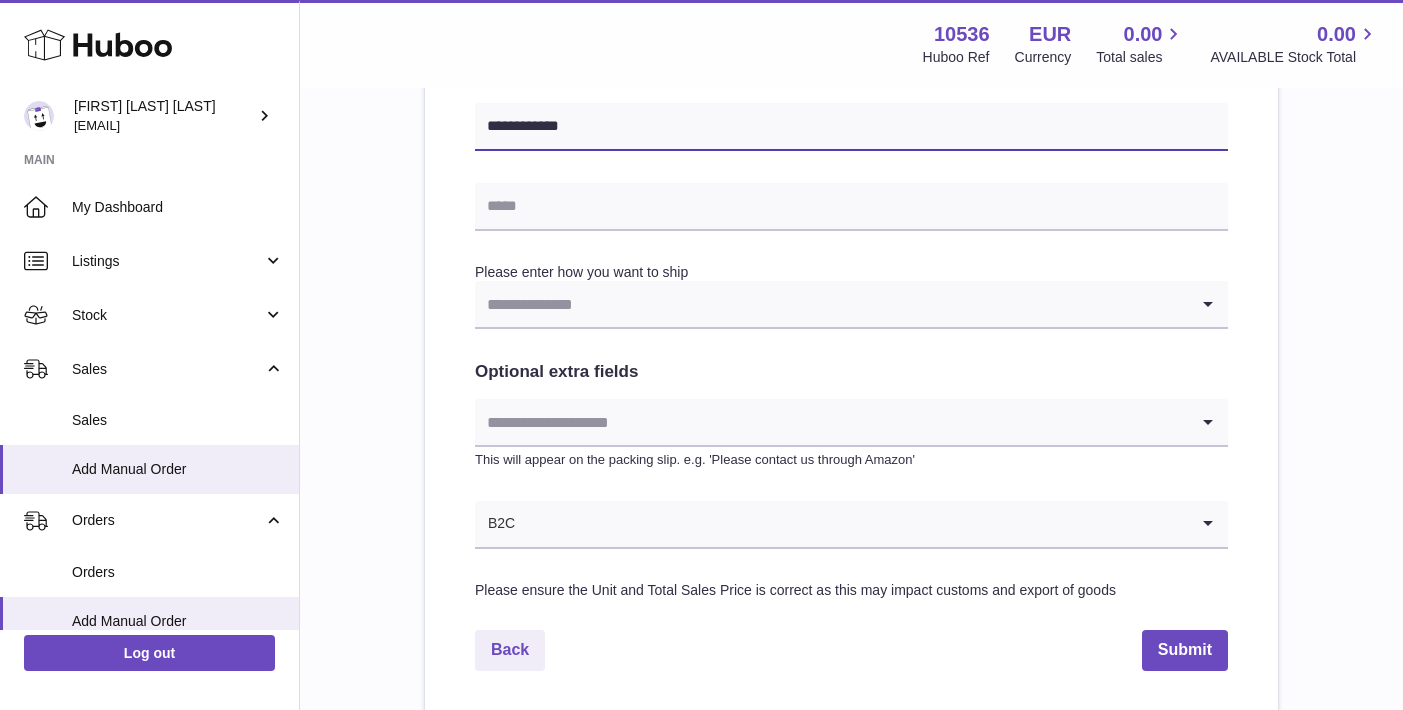 type on "**********" 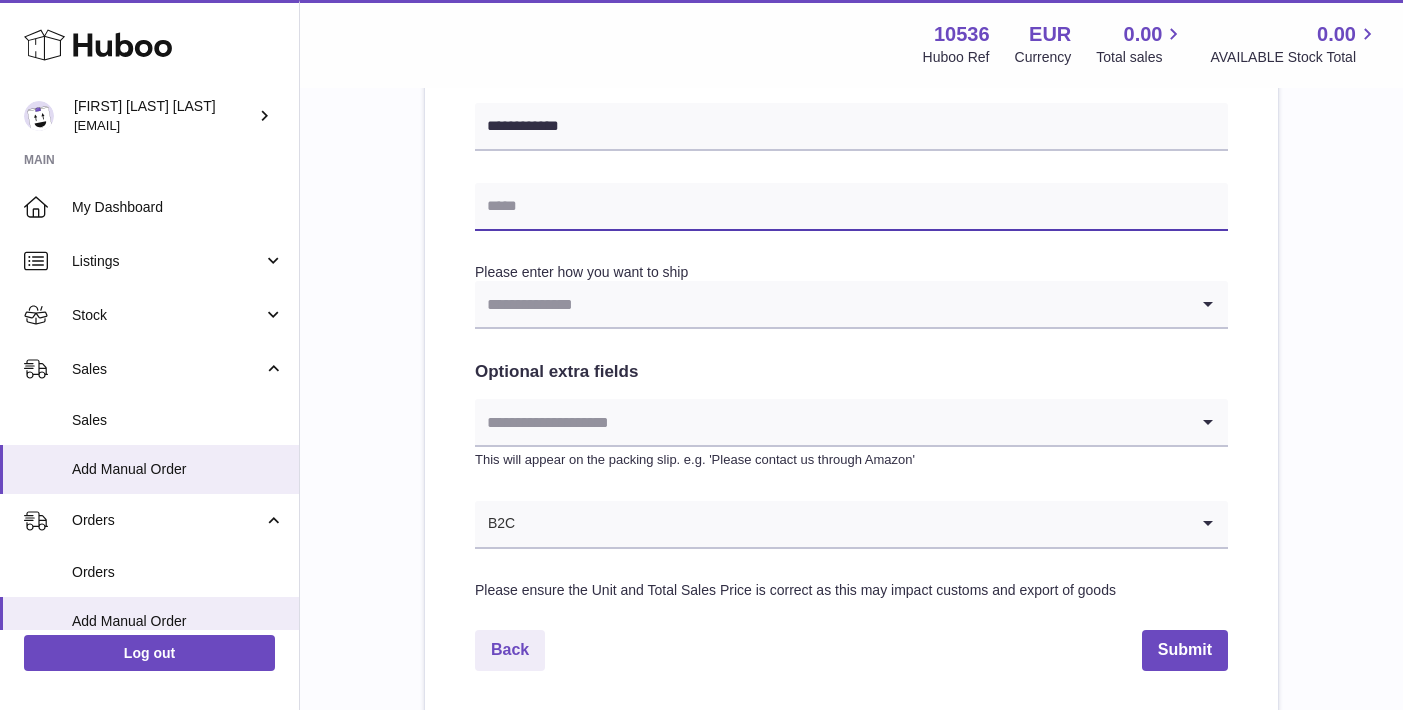 click at bounding box center [851, 207] 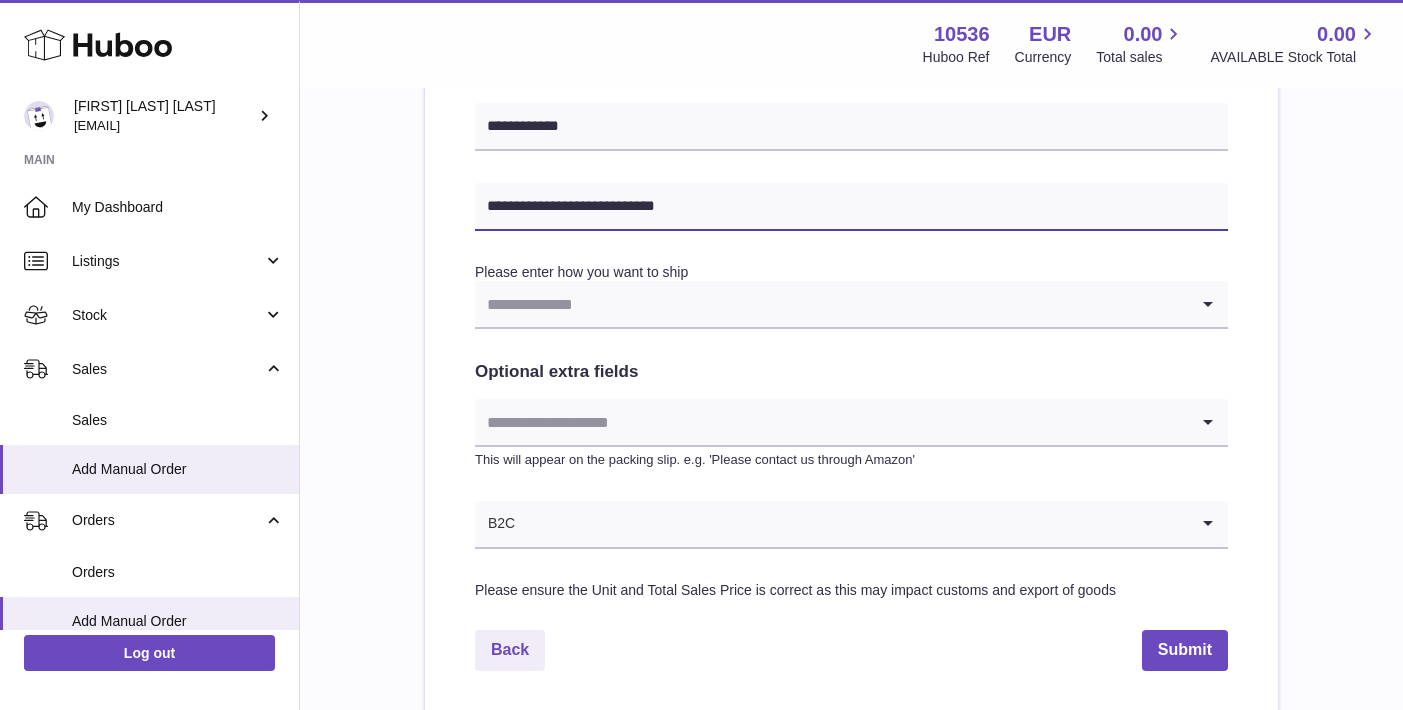 type on "**********" 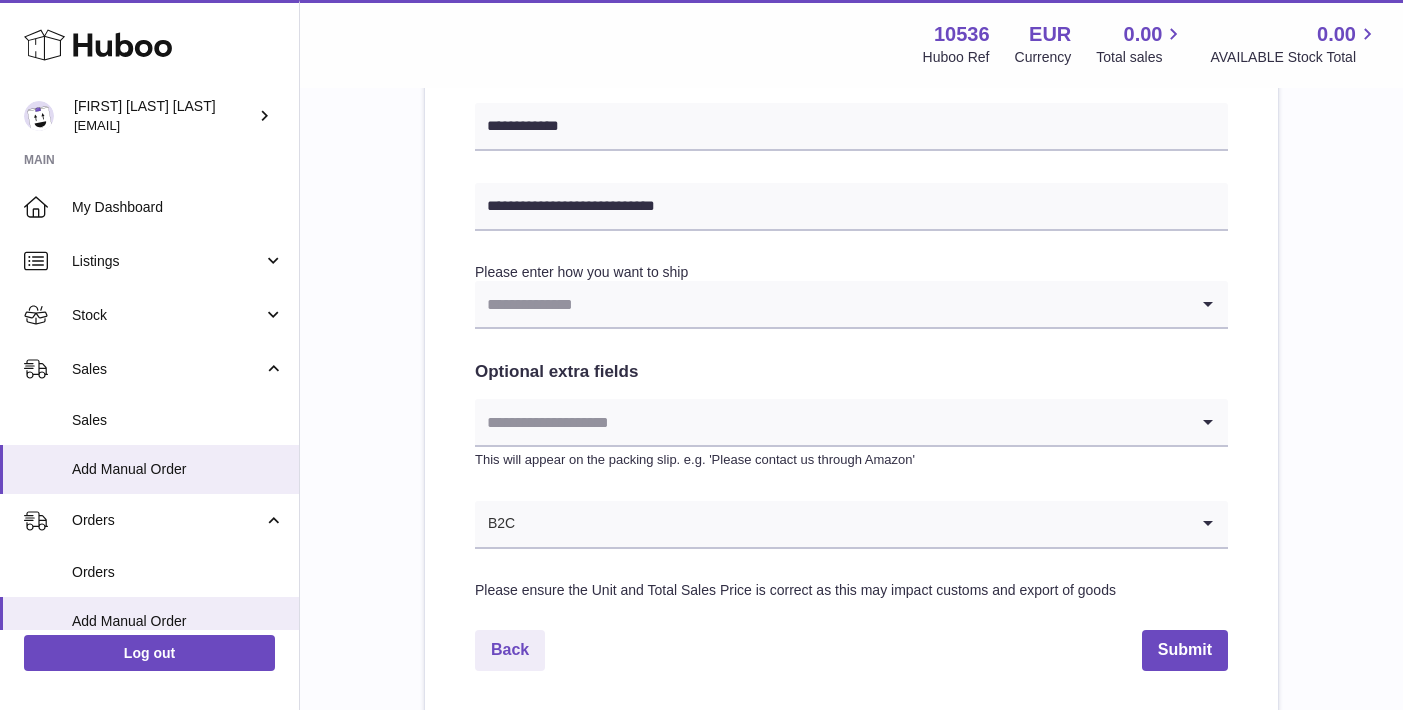 click at bounding box center (831, 304) 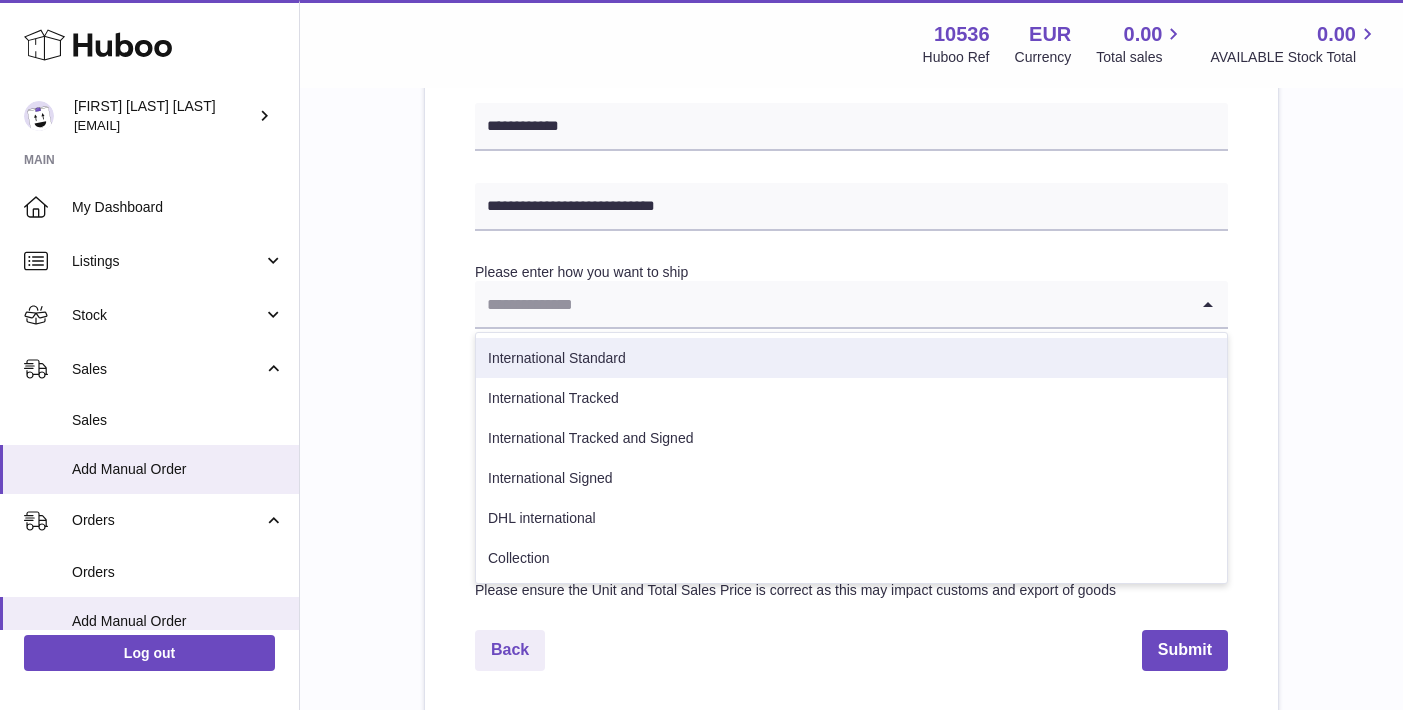 click on "International Standard" at bounding box center (851, 358) 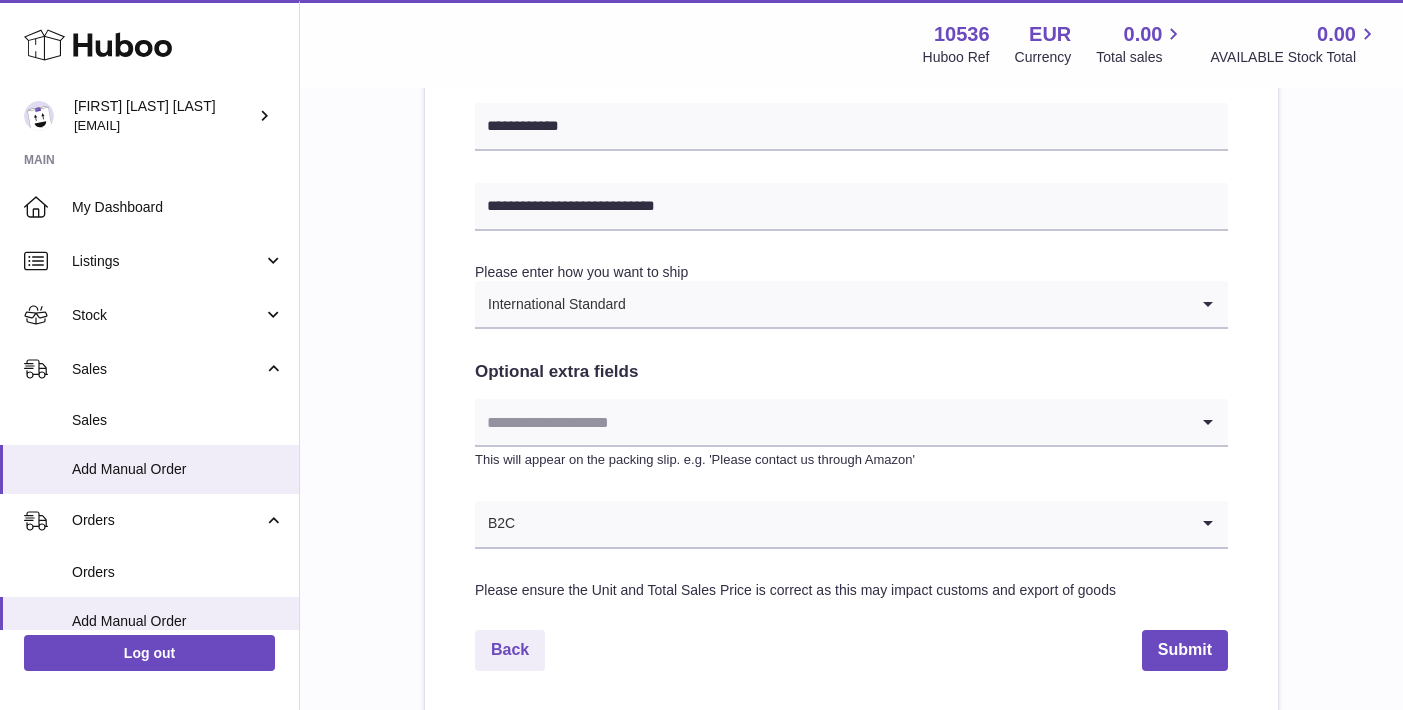 click at bounding box center (831, 422) 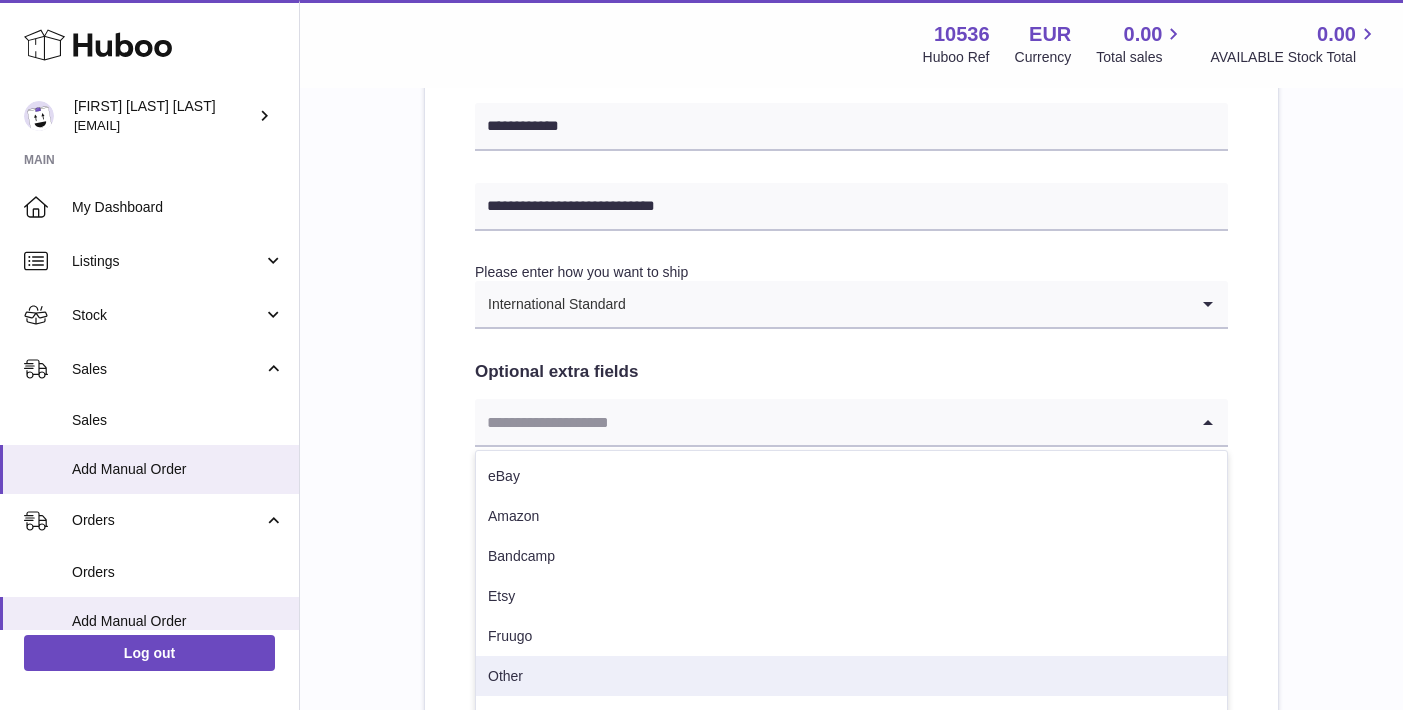 click on "Other" at bounding box center (851, 676) 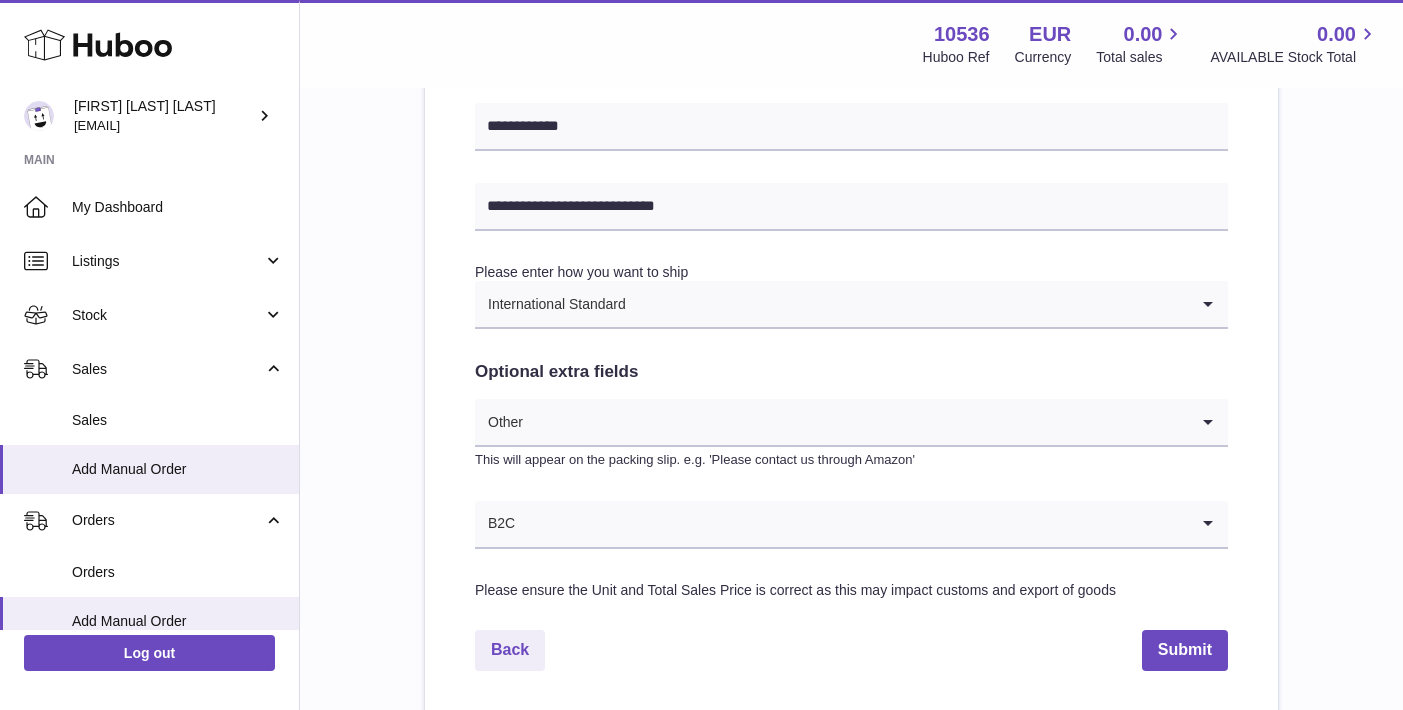 click at bounding box center [852, 524] 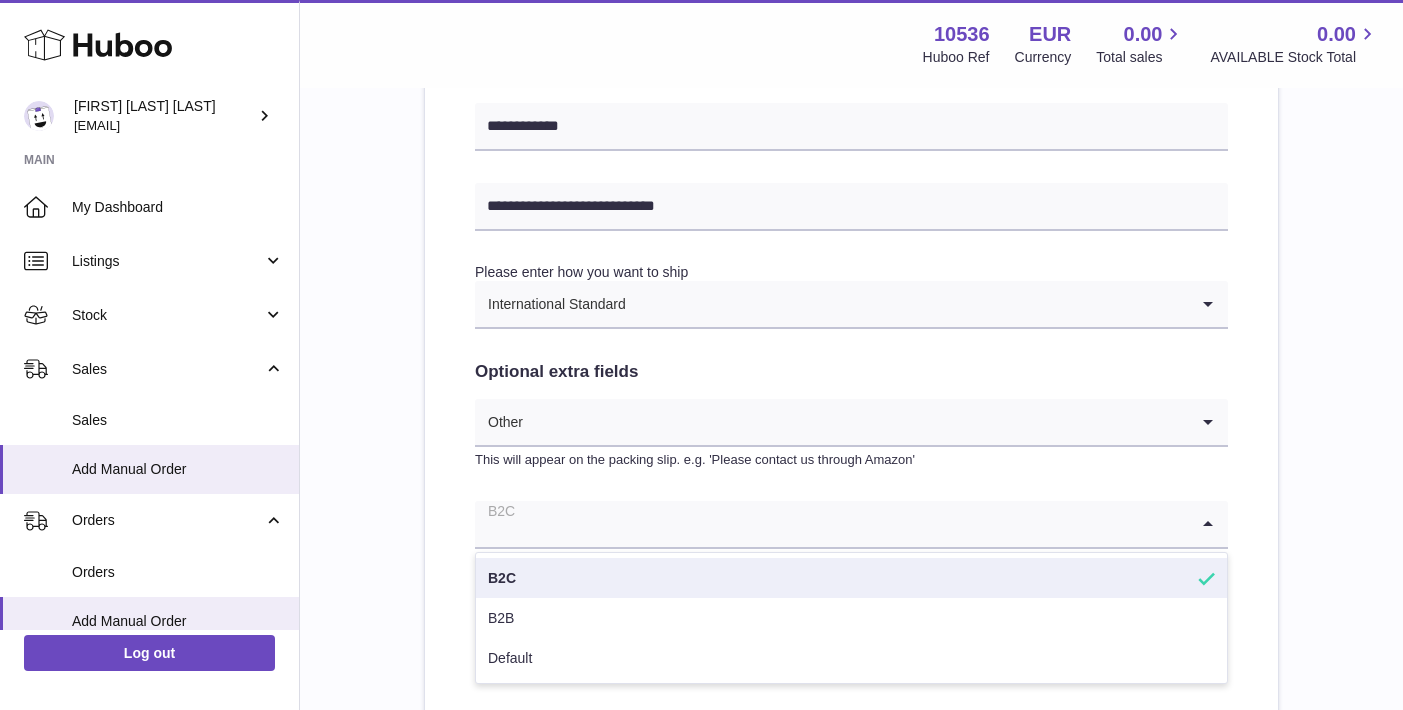 click on "B2B" at bounding box center [851, 618] 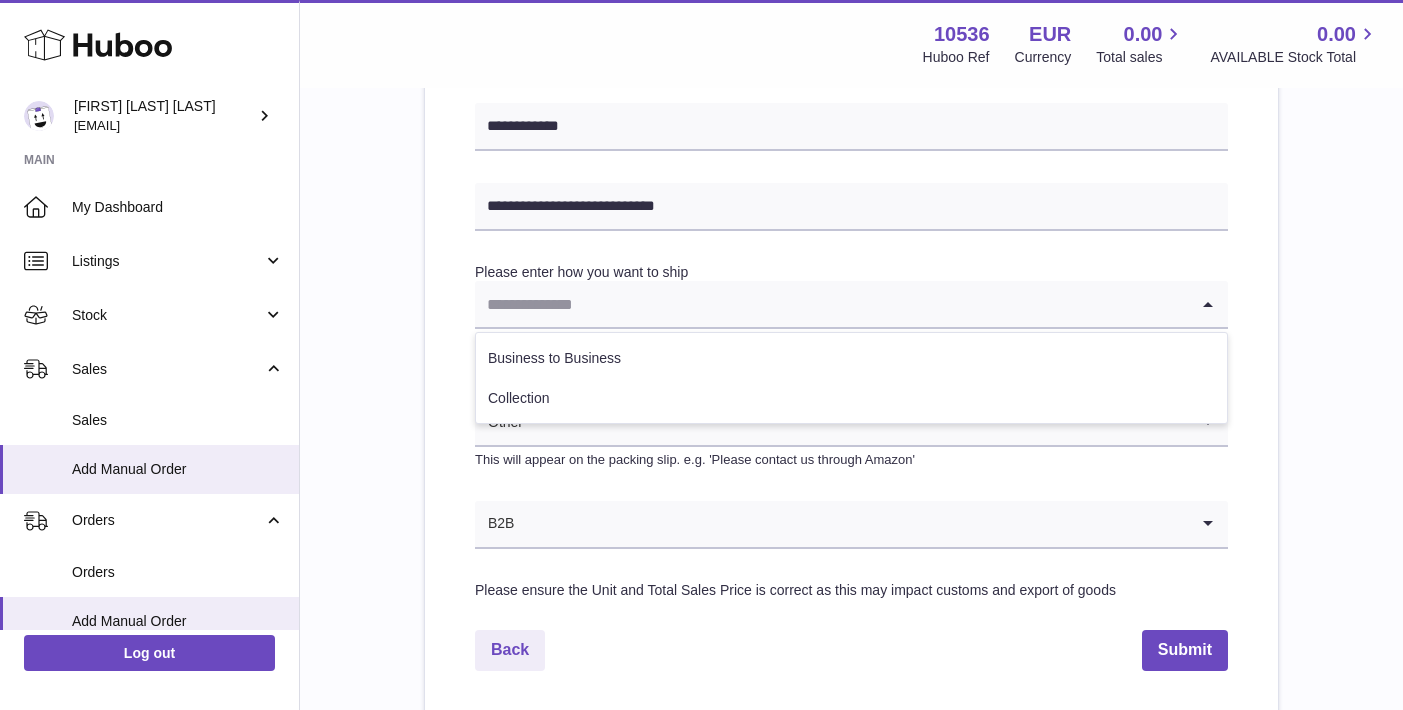click at bounding box center [831, 304] 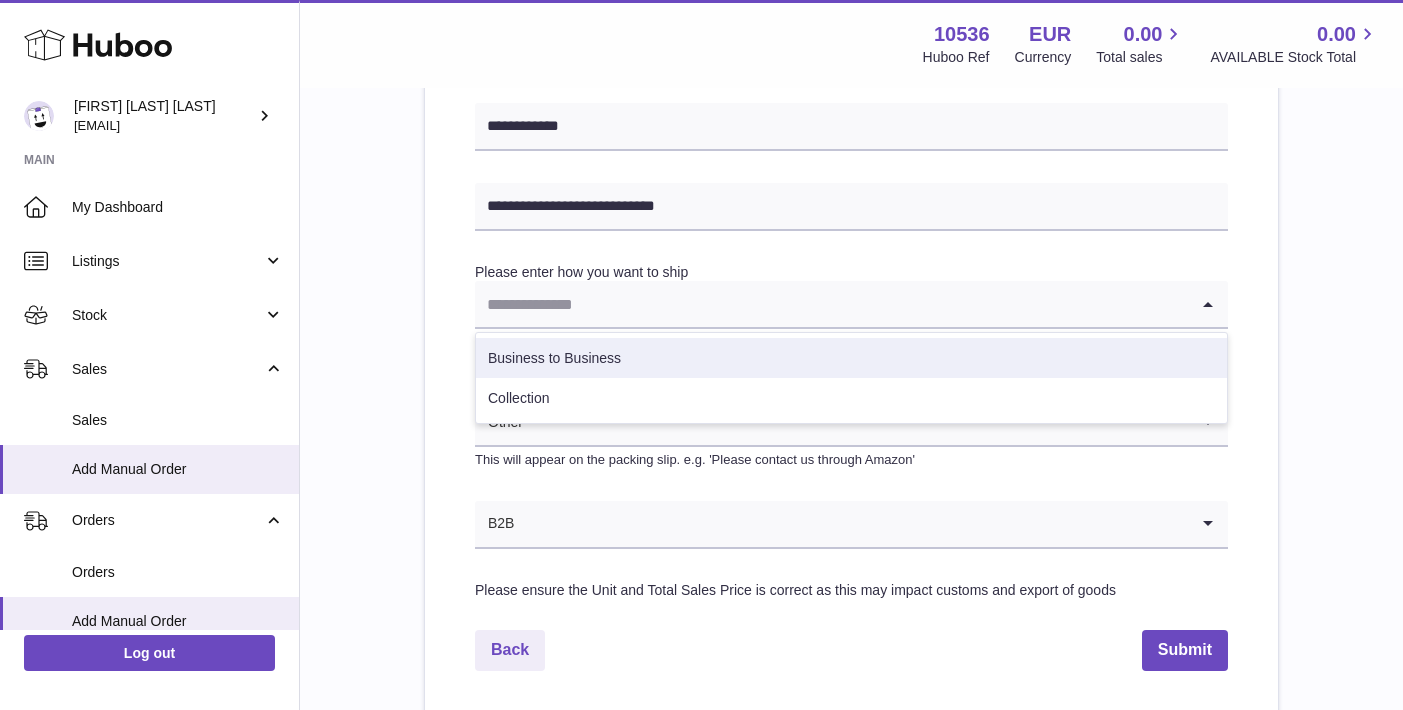 click on "Business to Business" at bounding box center (851, 358) 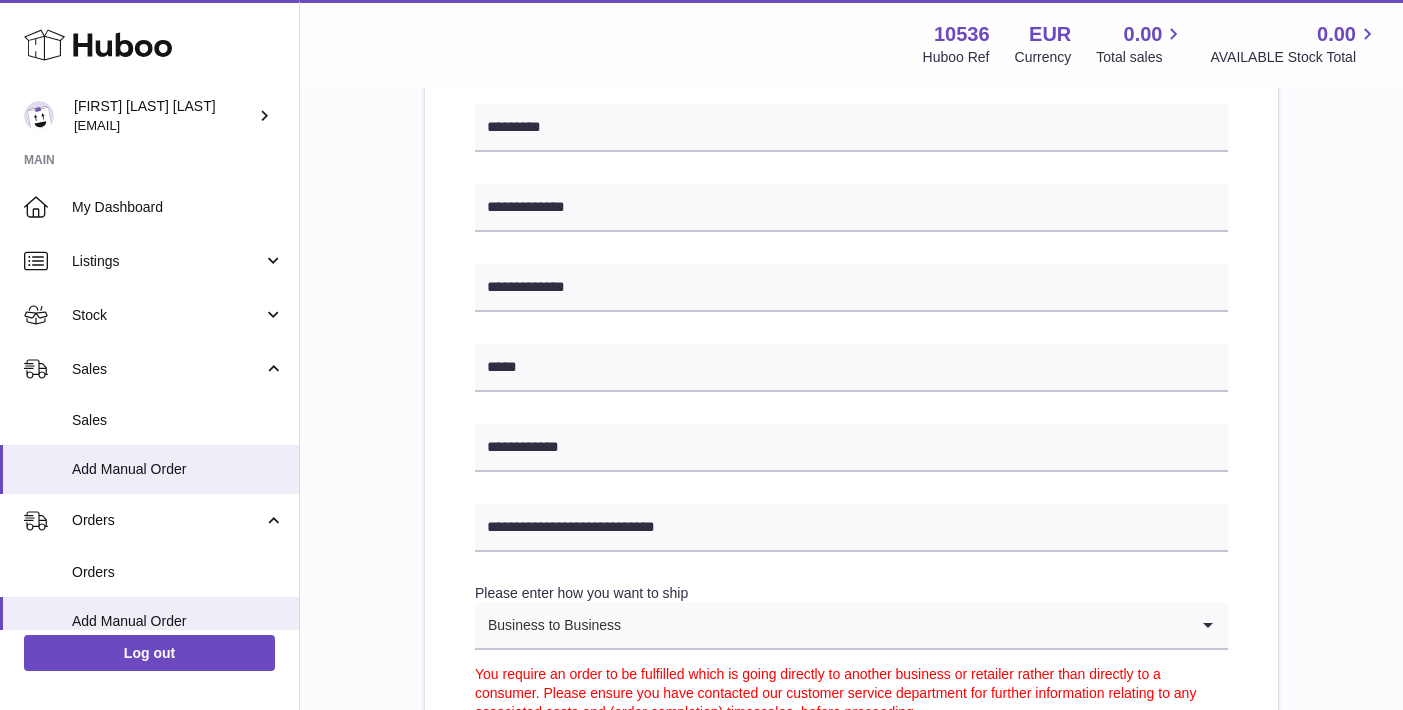 scroll, scrollTop: 602, scrollLeft: 0, axis: vertical 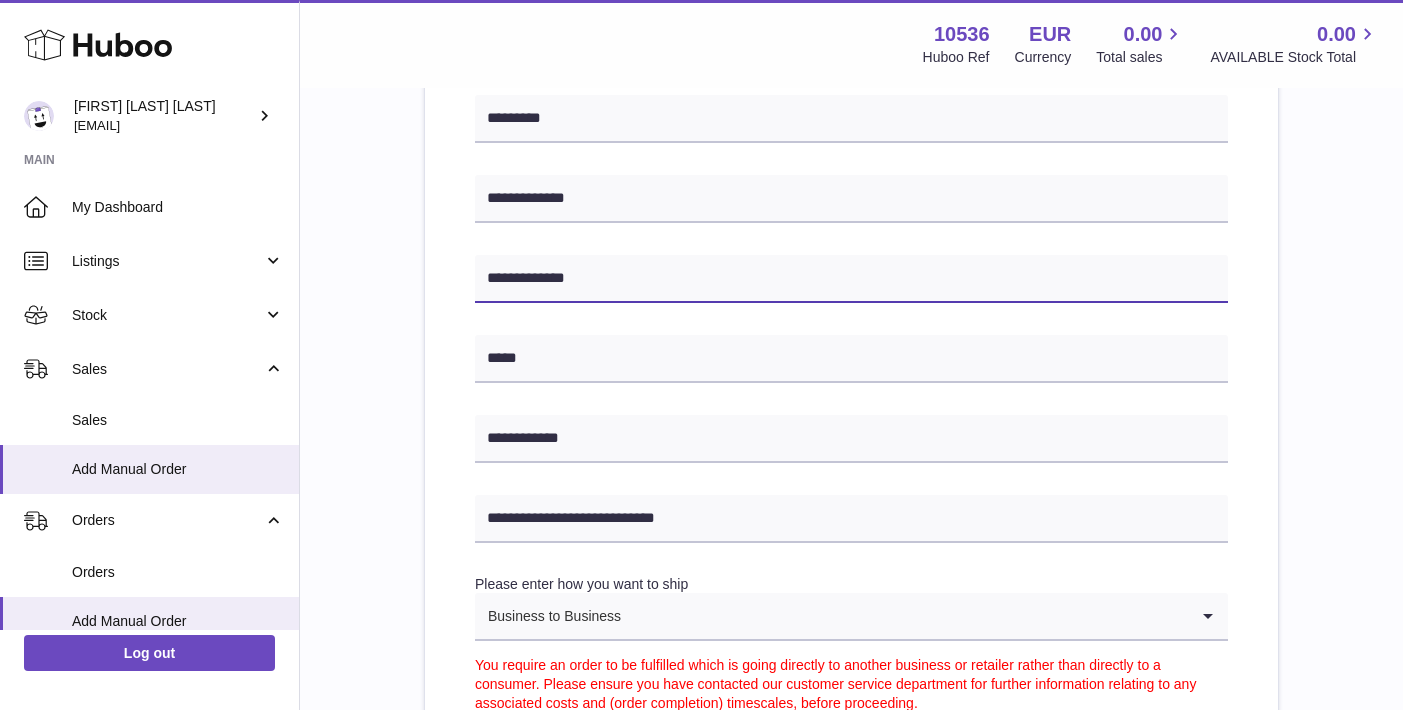 drag, startPoint x: 520, startPoint y: 276, endPoint x: 481, endPoint y: 275, distance: 39.012817 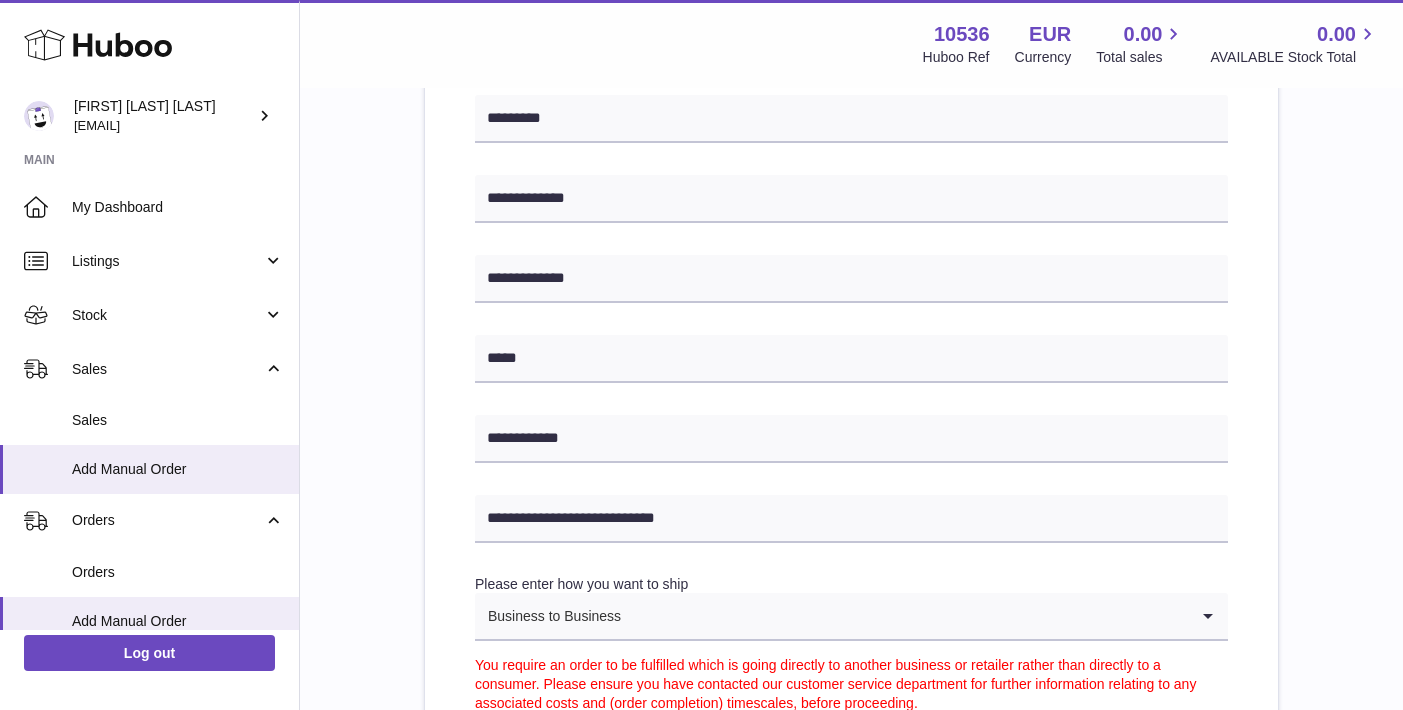 click on "**********" at bounding box center (851, 350) 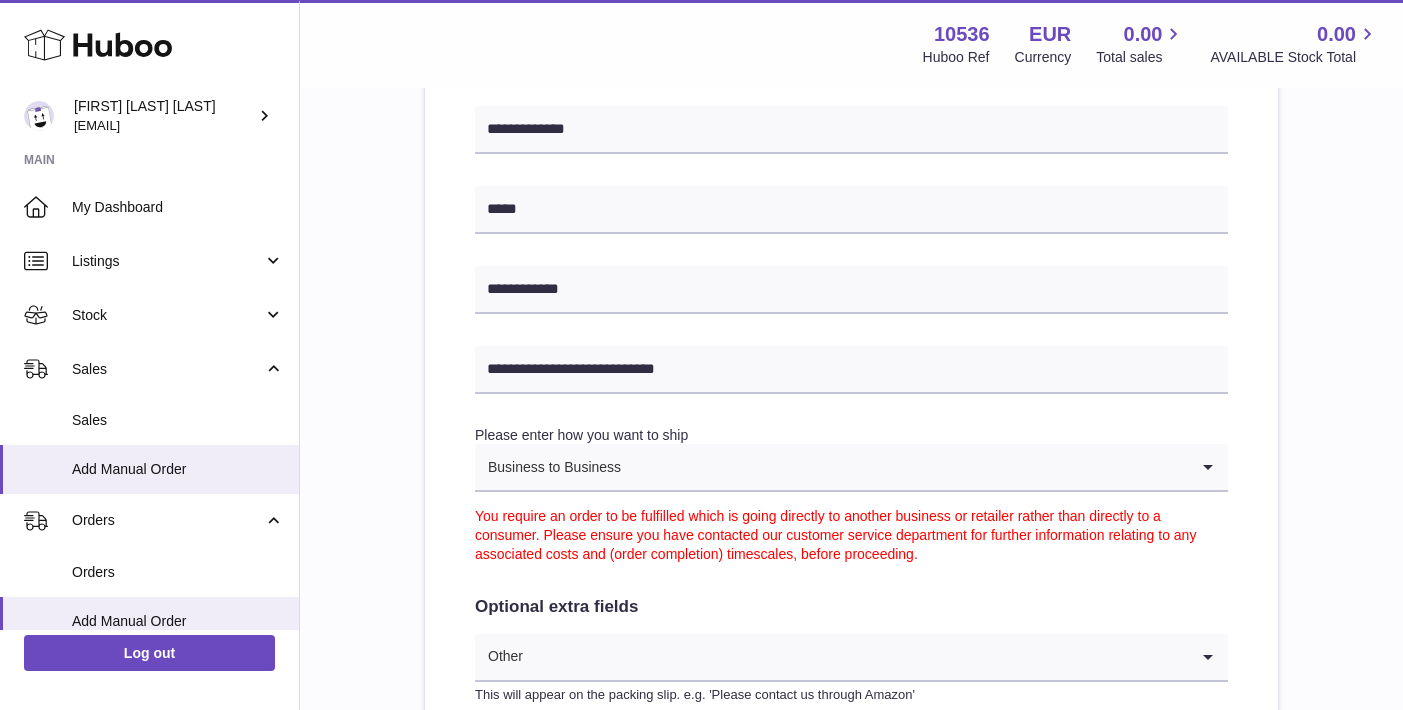 scroll, scrollTop: 821, scrollLeft: 0, axis: vertical 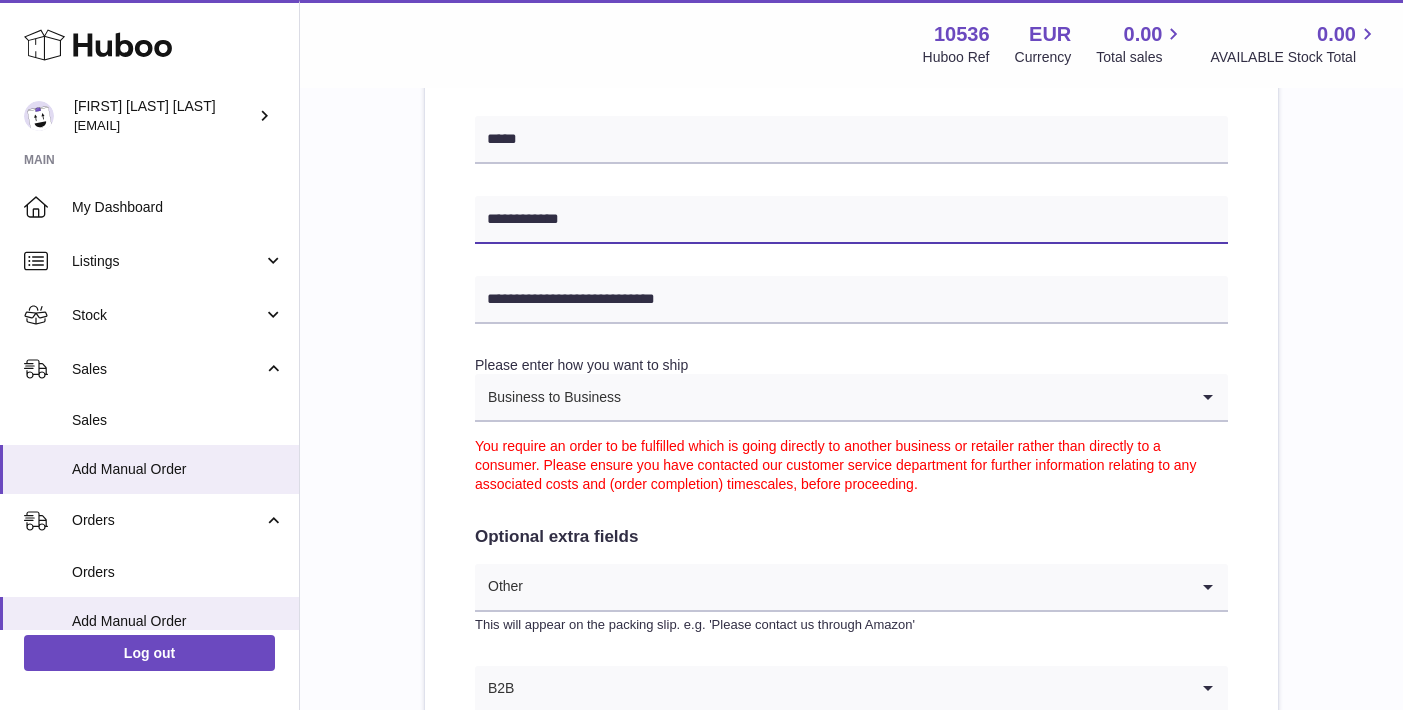 click on "**********" at bounding box center [851, 220] 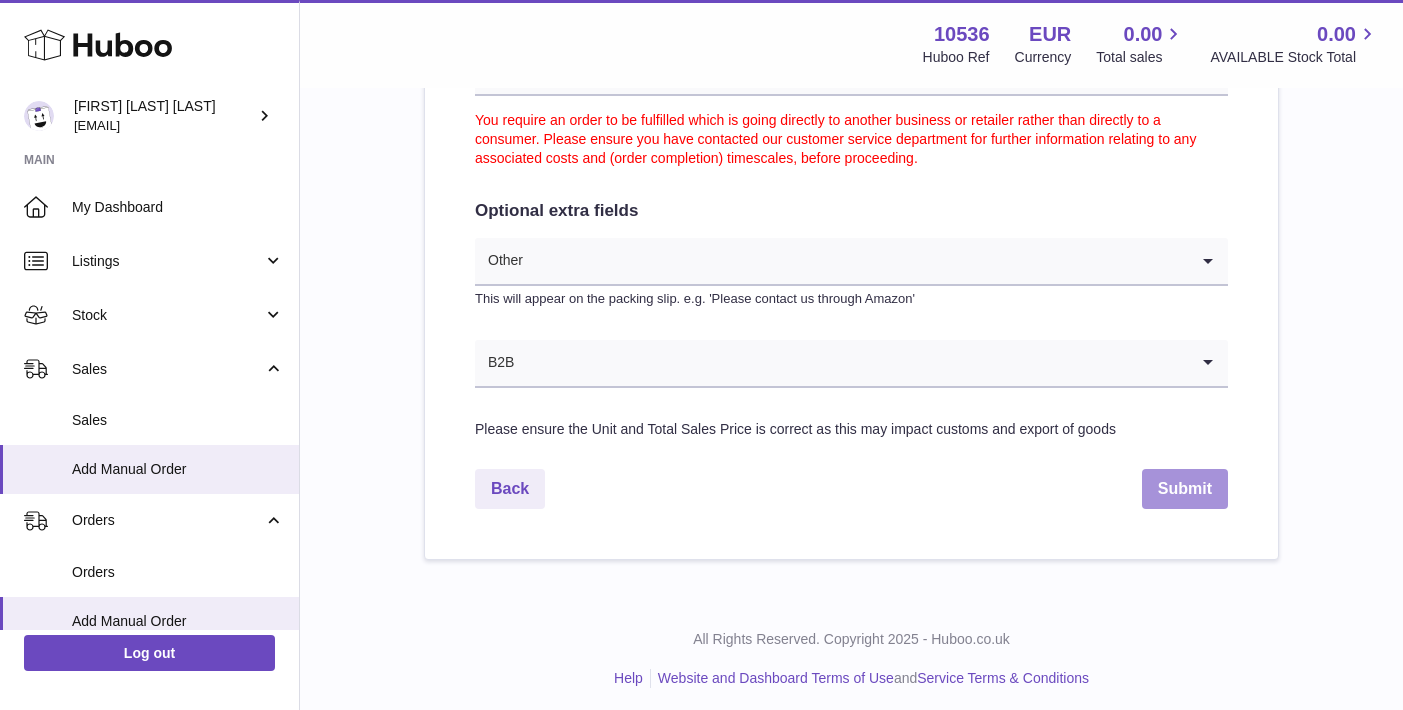 scroll, scrollTop: 1145, scrollLeft: 0, axis: vertical 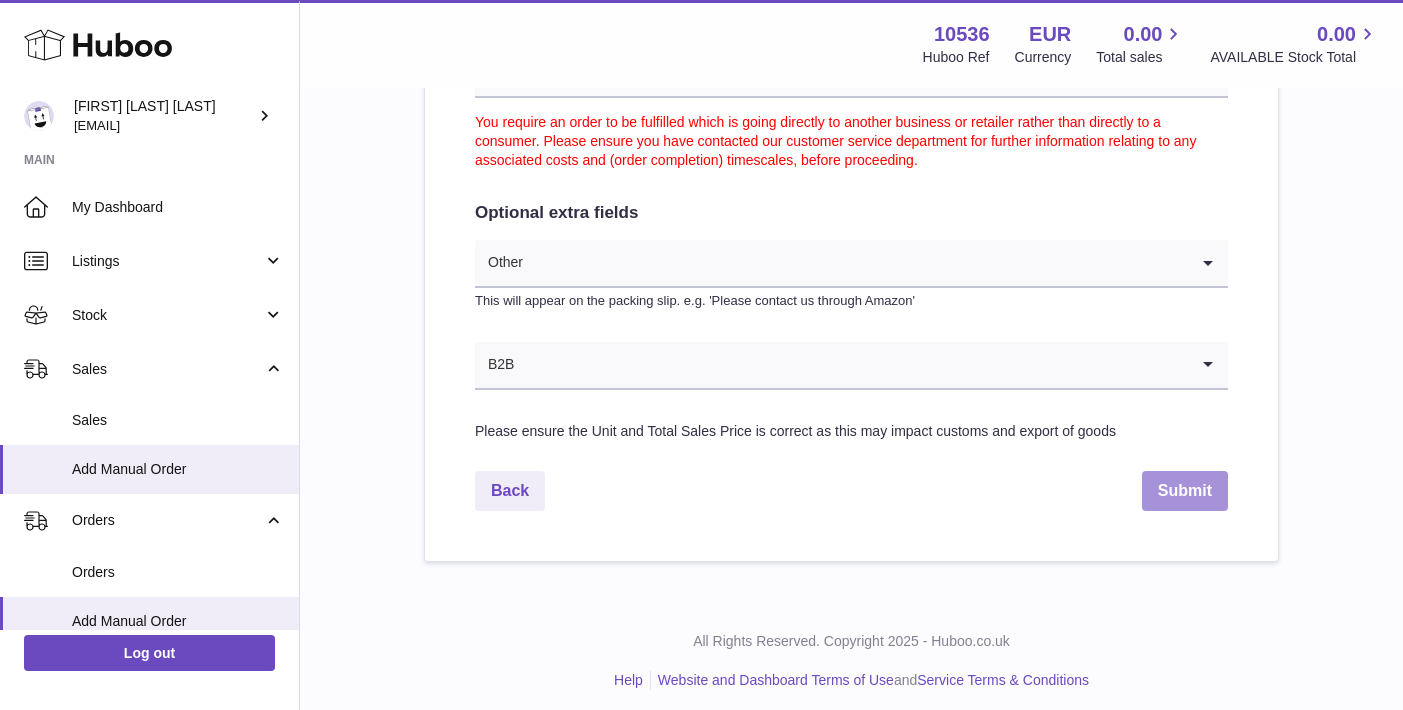 click on "Submit" at bounding box center [1185, 491] 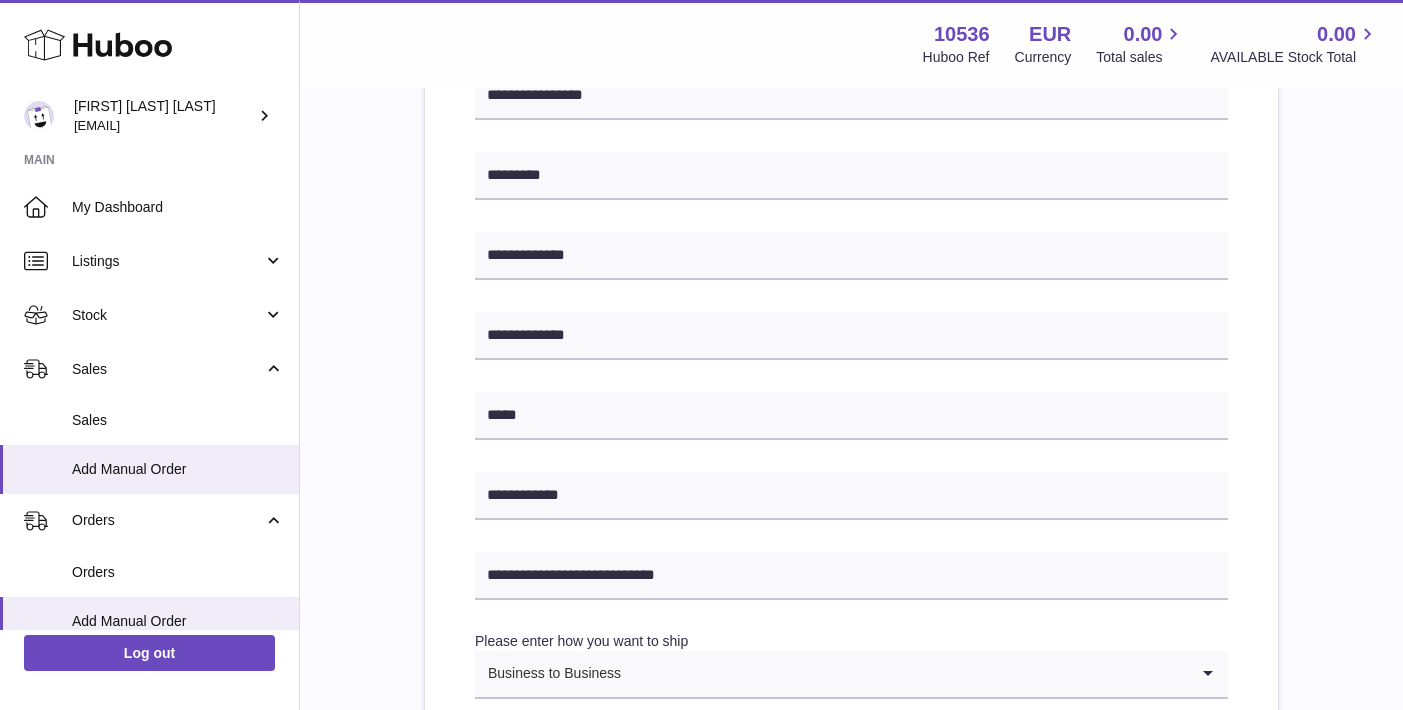 scroll, scrollTop: 330, scrollLeft: 0, axis: vertical 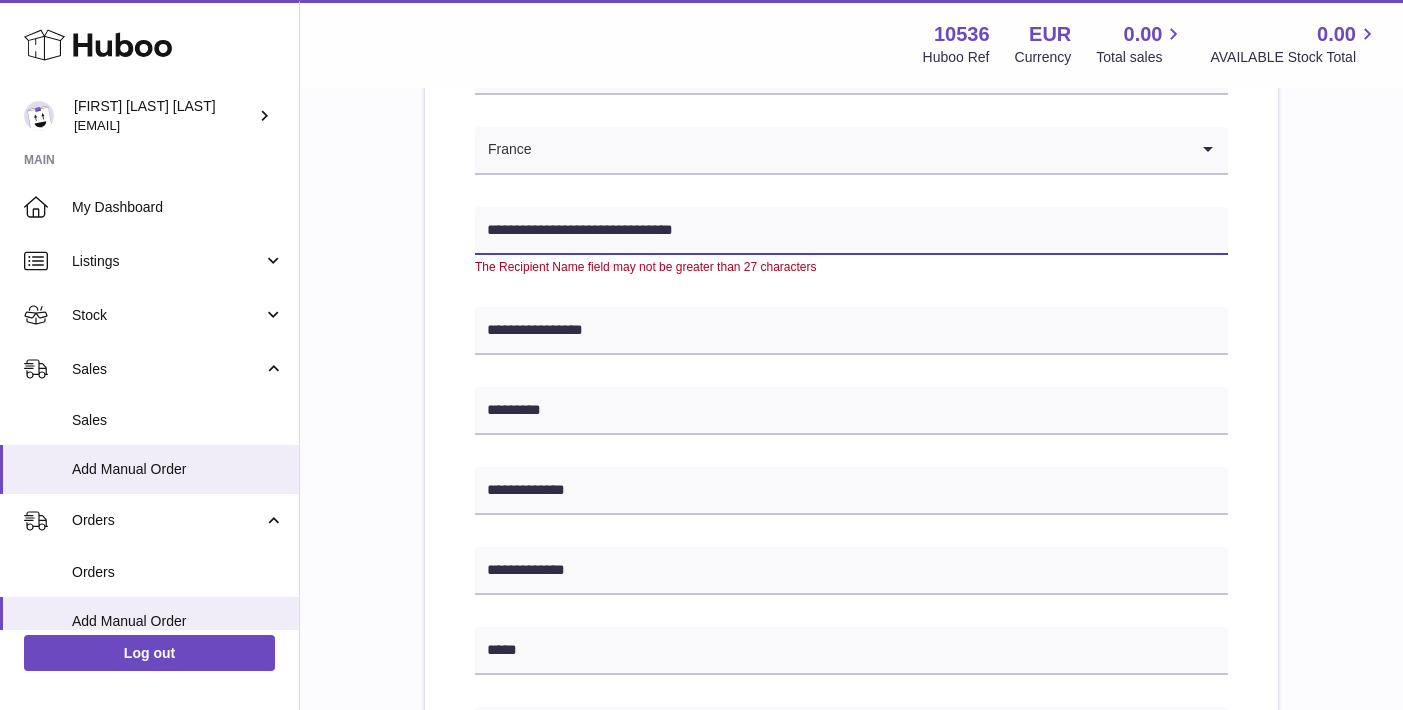 click on "**********" at bounding box center (851, 231) 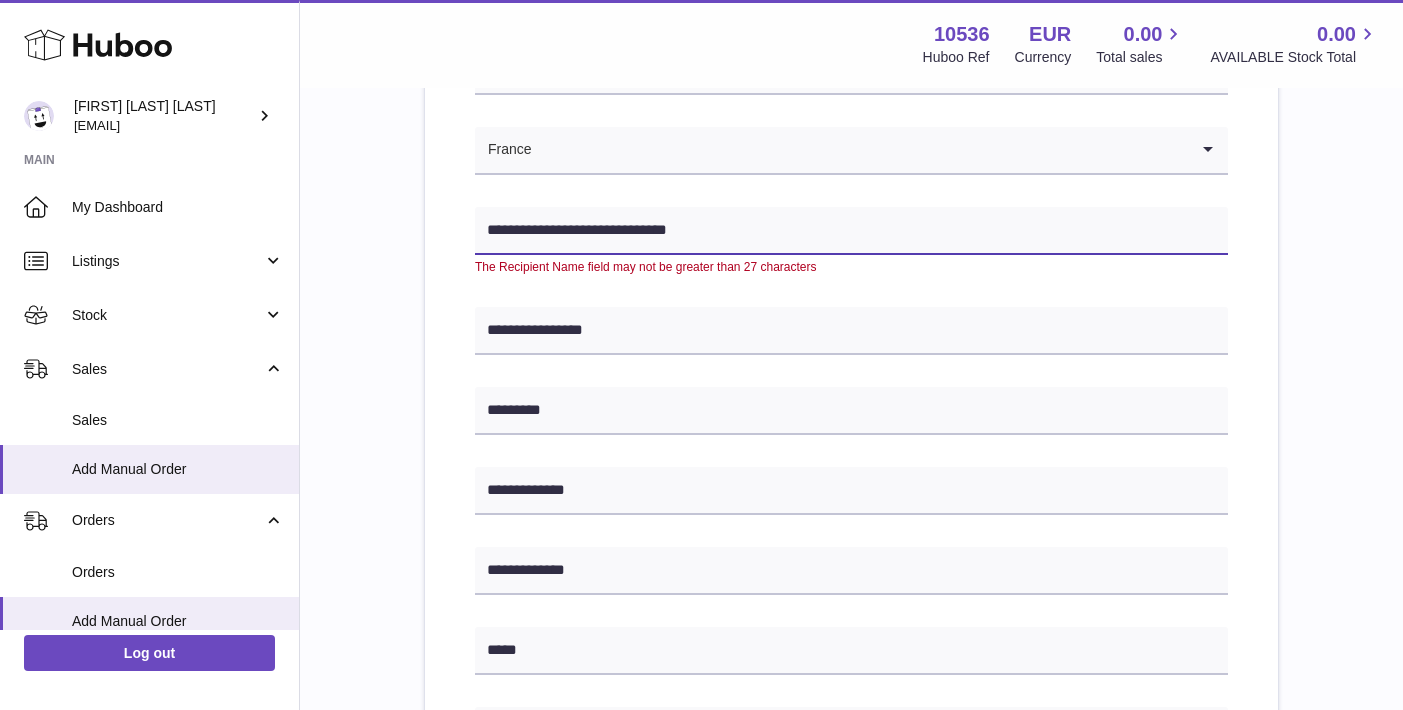 click on "**********" at bounding box center [851, 231] 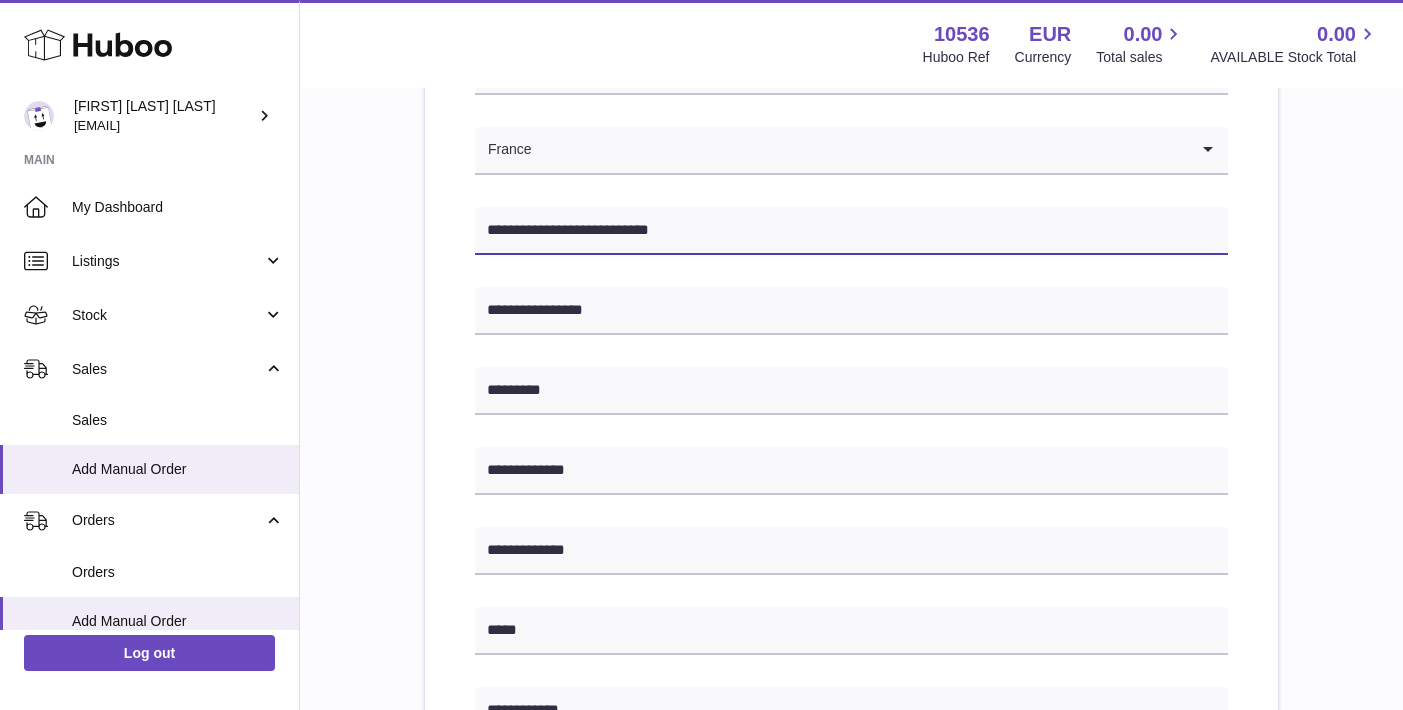 type on "**********" 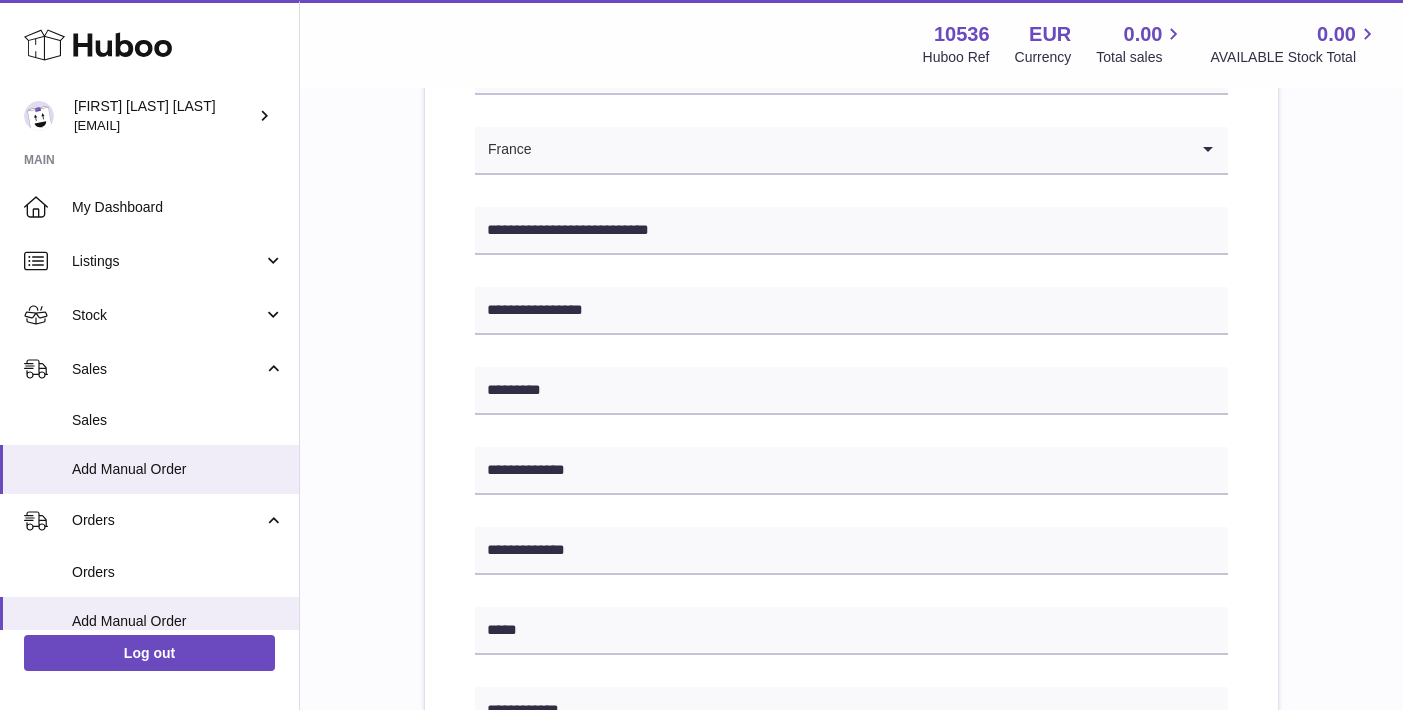 click on "**********" at bounding box center (851, 622) 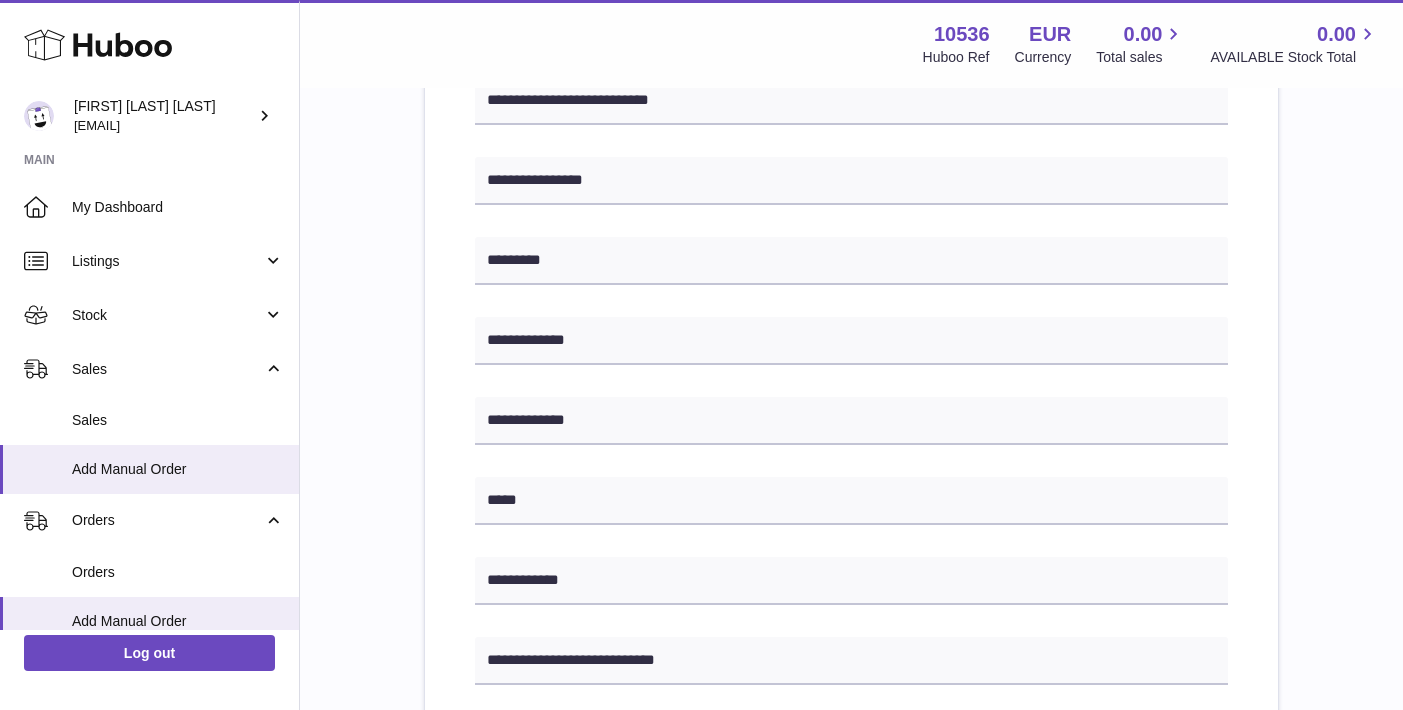 scroll, scrollTop: 464, scrollLeft: 0, axis: vertical 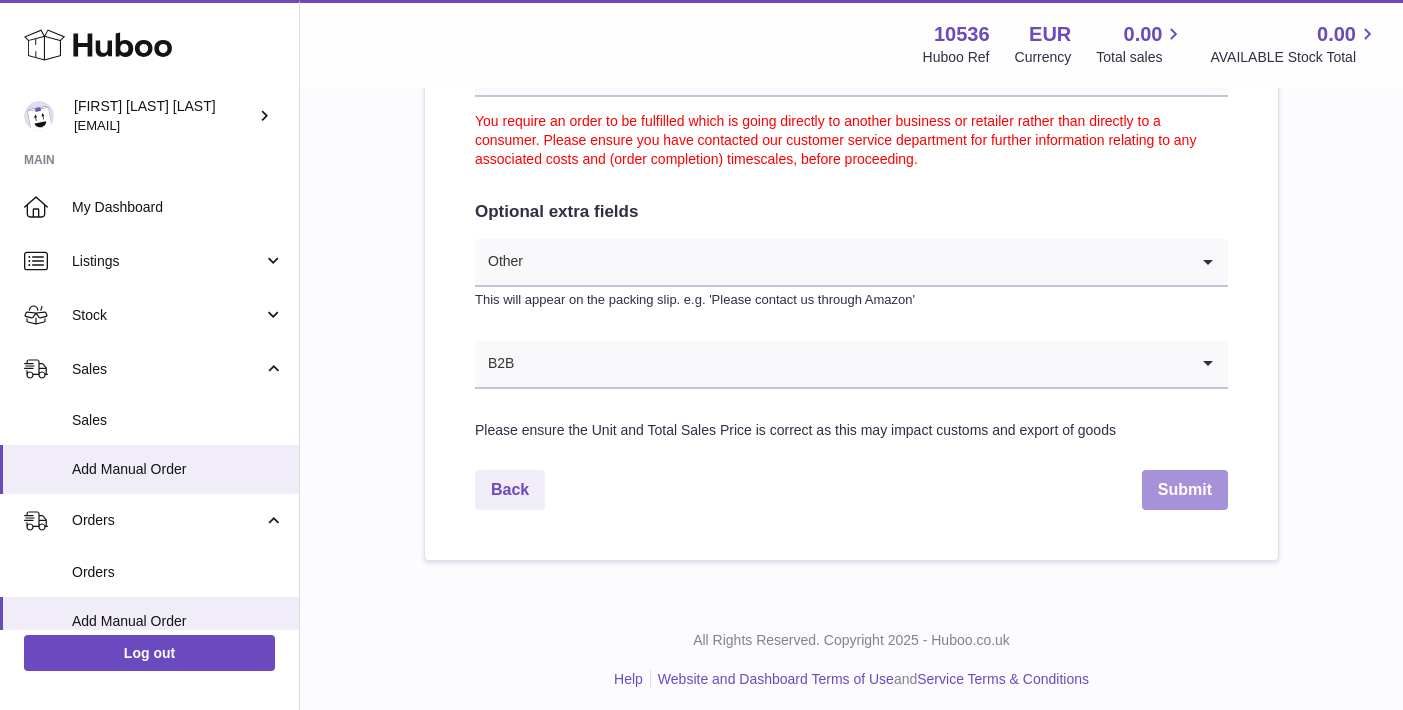 click on "Submit" at bounding box center (1185, 490) 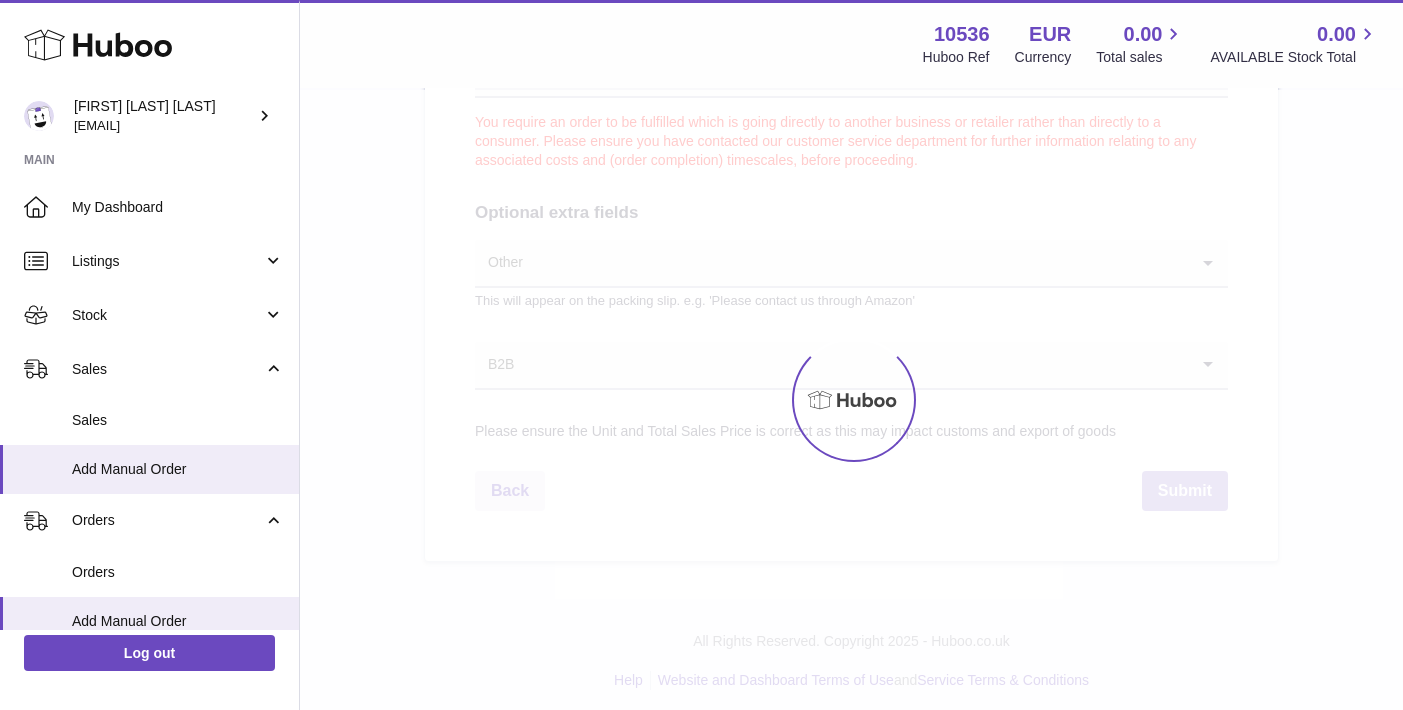 scroll, scrollTop: 0, scrollLeft: 0, axis: both 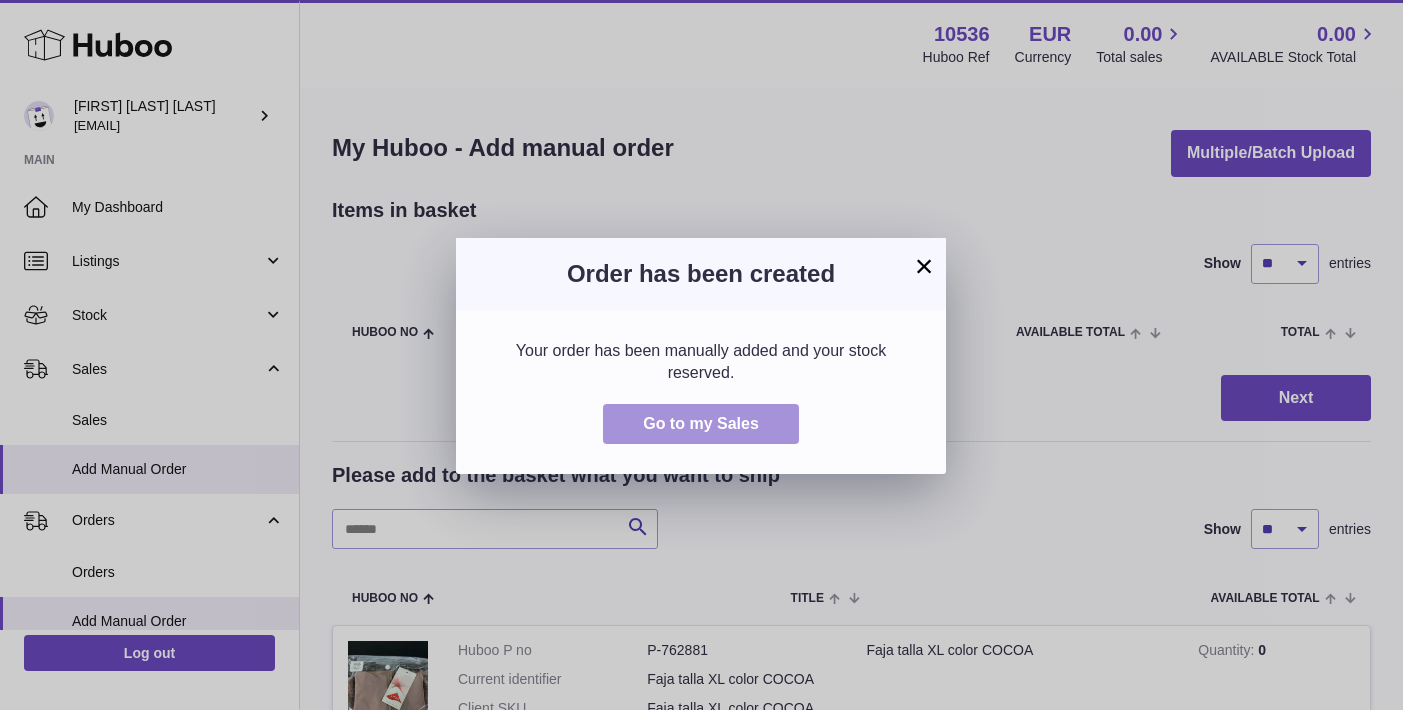 click on "Go to my Sales" at bounding box center (701, 424) 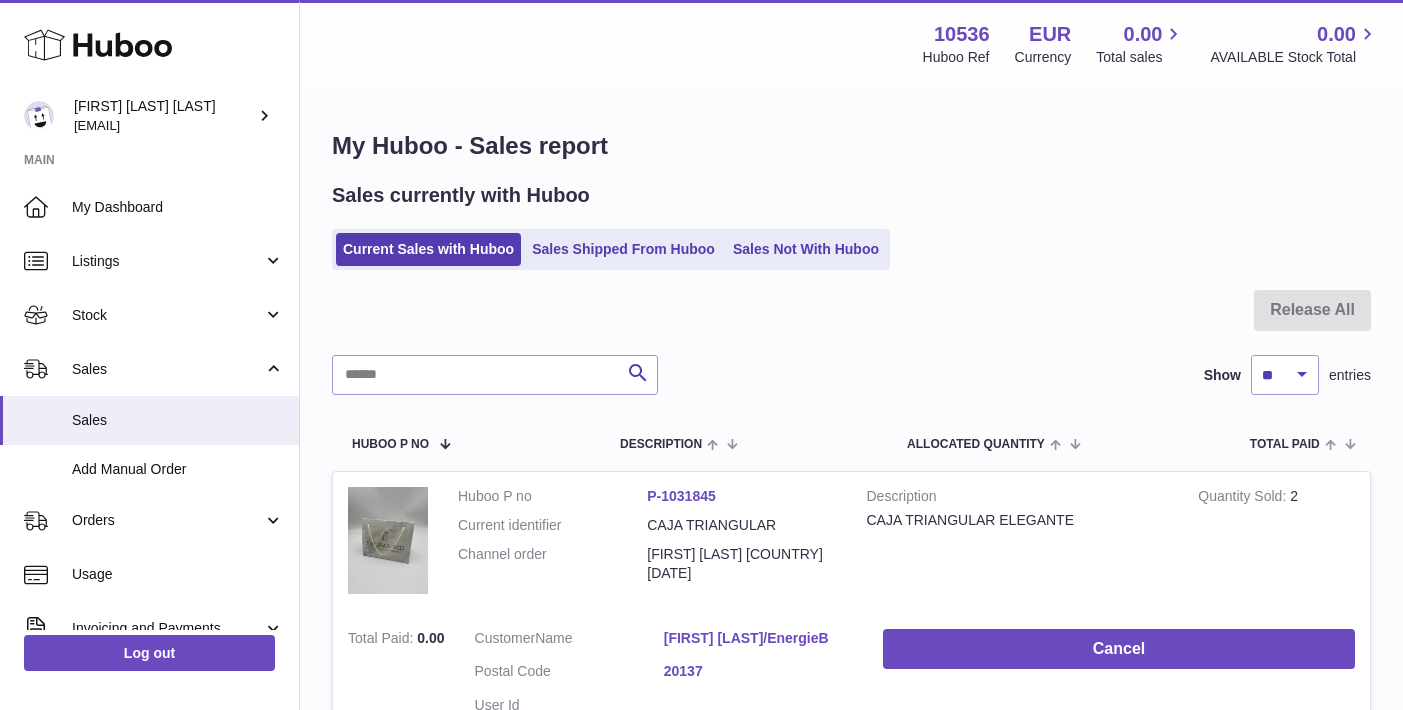 scroll, scrollTop: 0, scrollLeft: 0, axis: both 